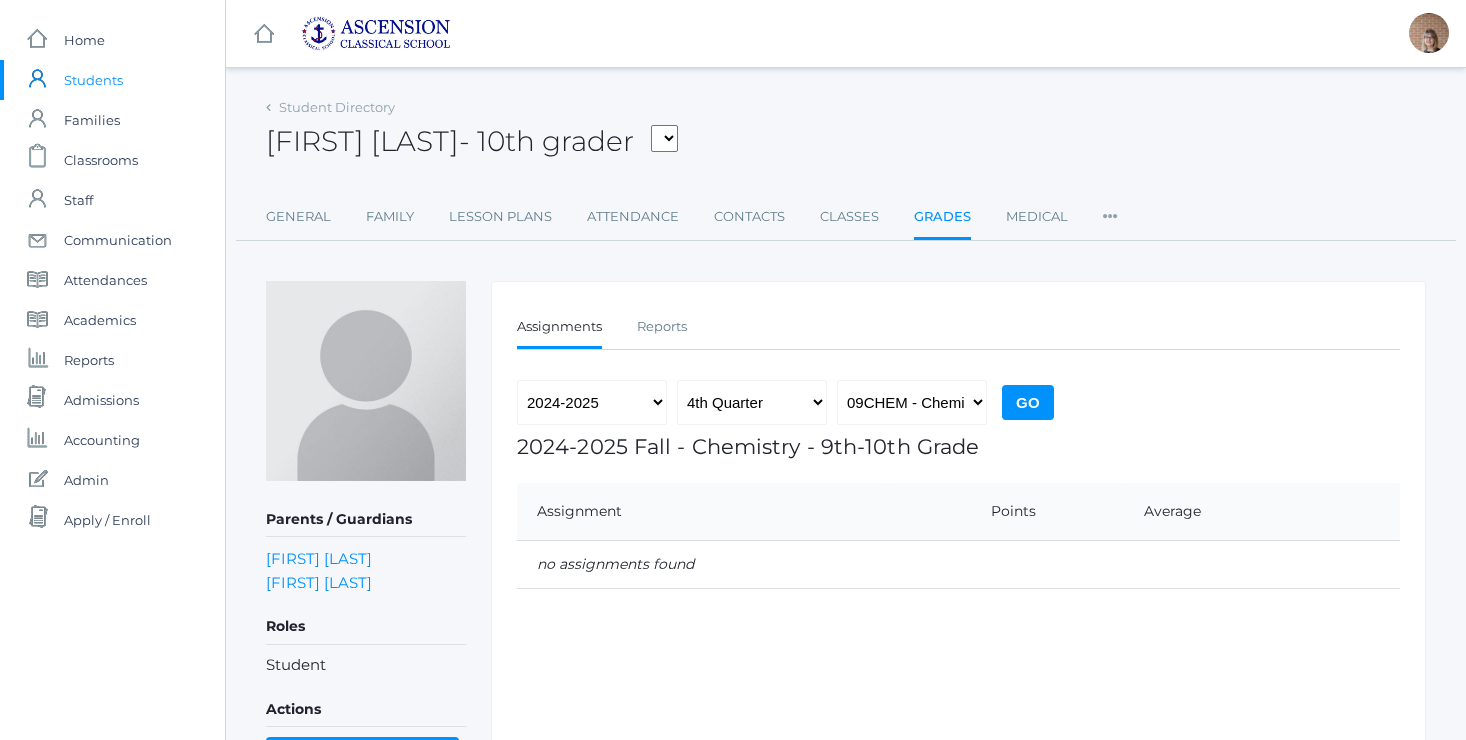scroll, scrollTop: 0, scrollLeft: 0, axis: both 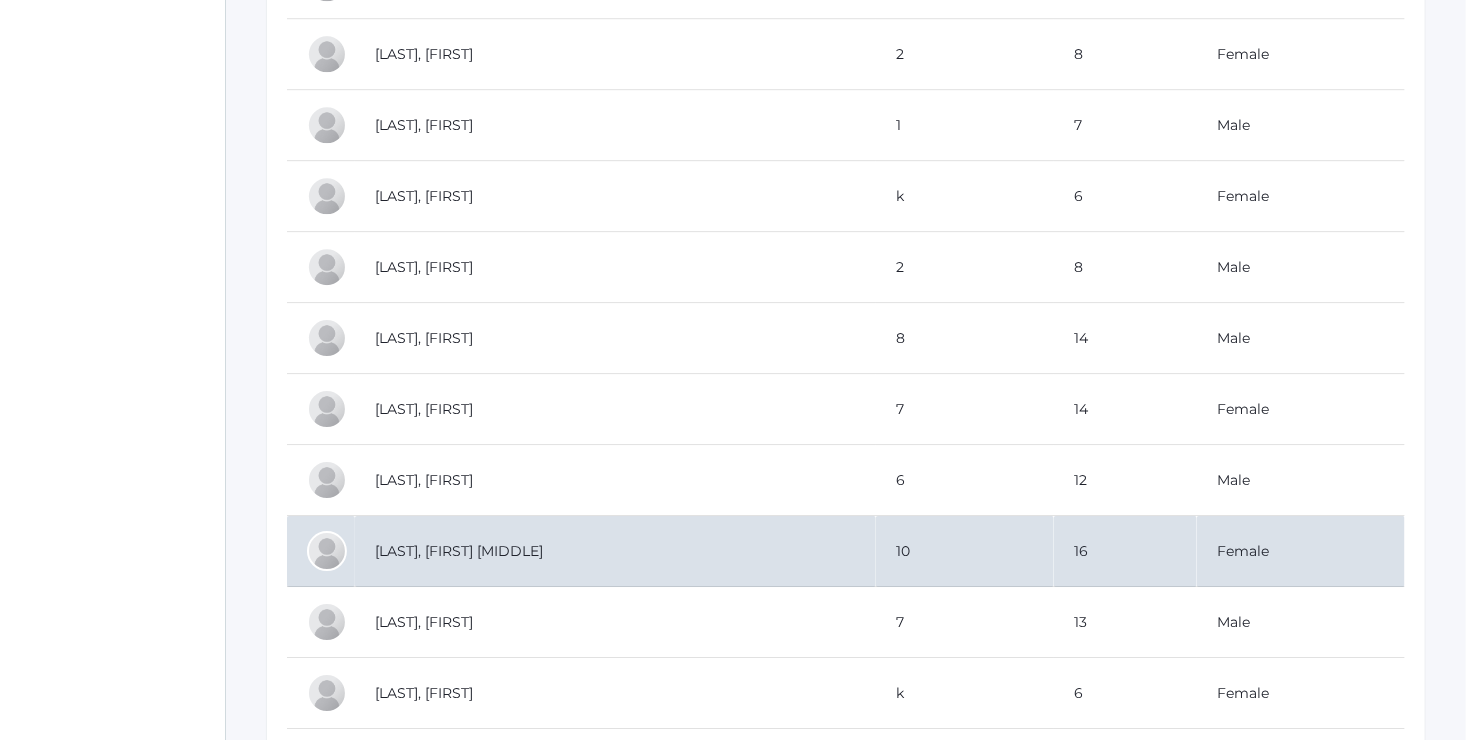 click on "[LAST], [FIRST] [MIDDLE]" at bounding box center (615, 551) 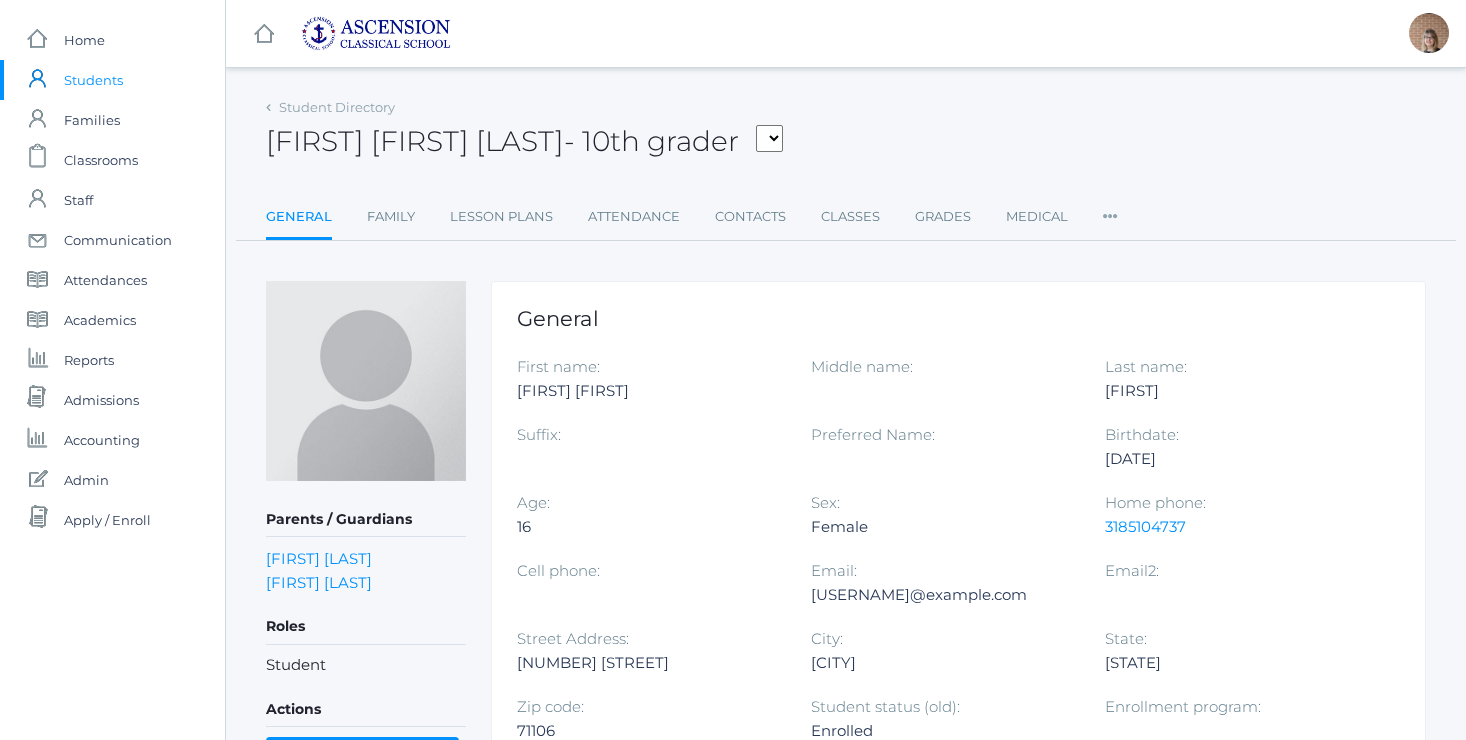 scroll, scrollTop: 0, scrollLeft: 0, axis: both 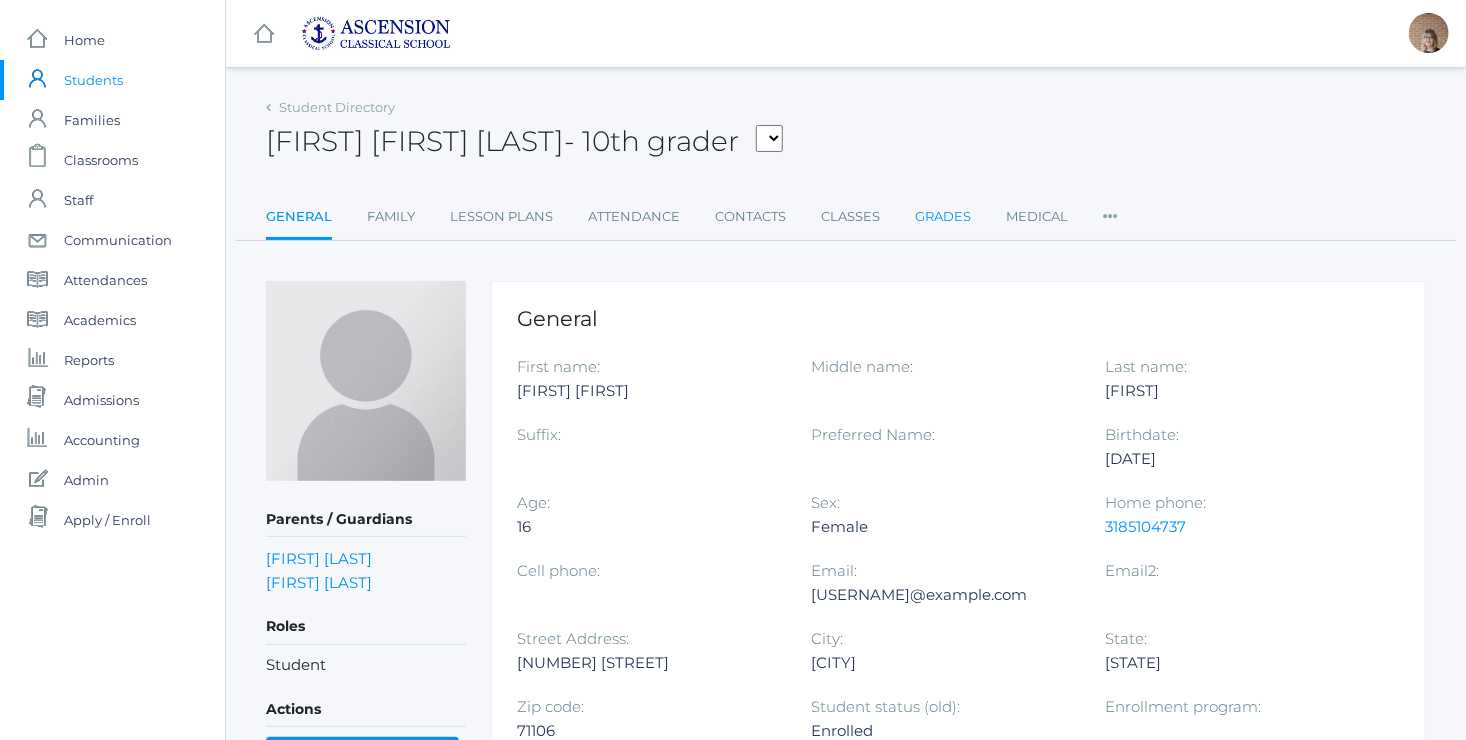 click on "Grades" at bounding box center [943, 217] 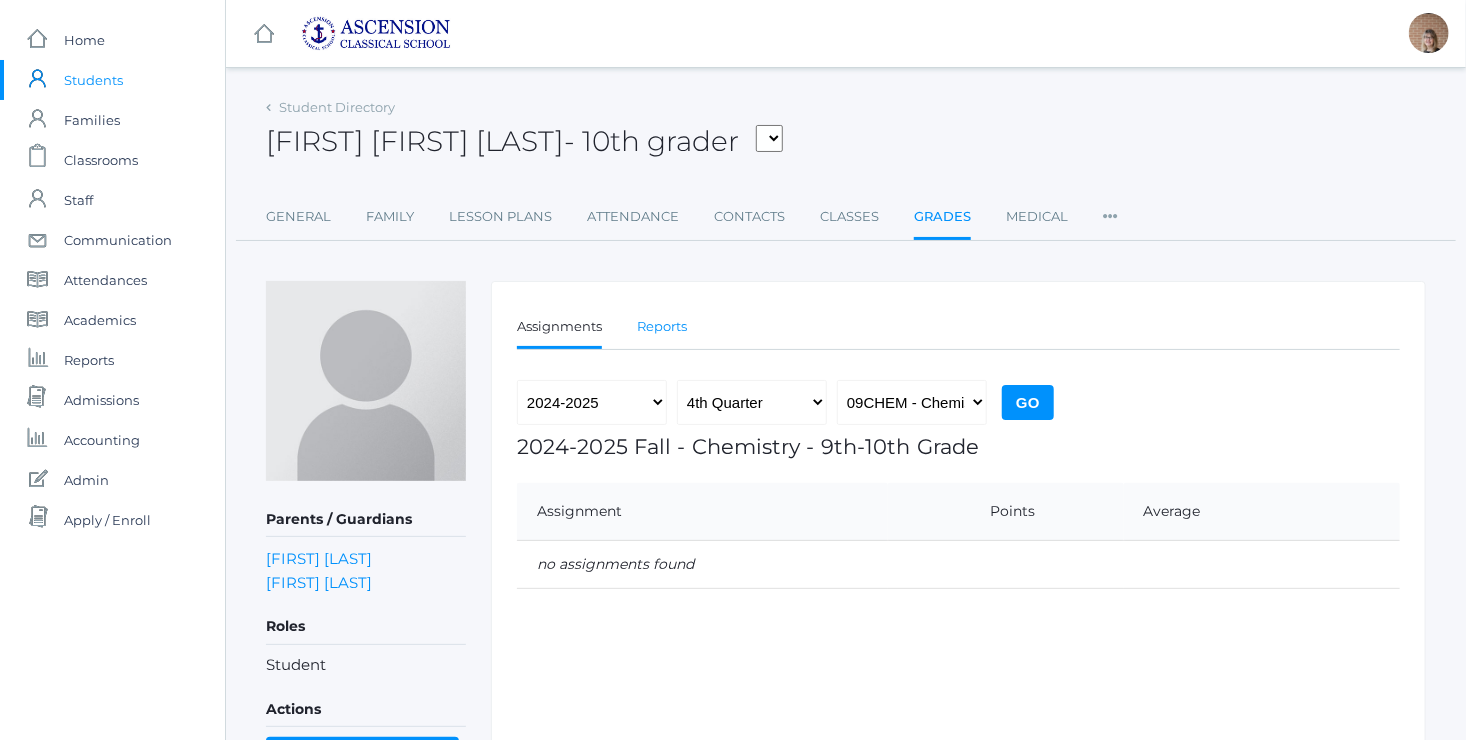 click on "Reports" at bounding box center [662, 327] 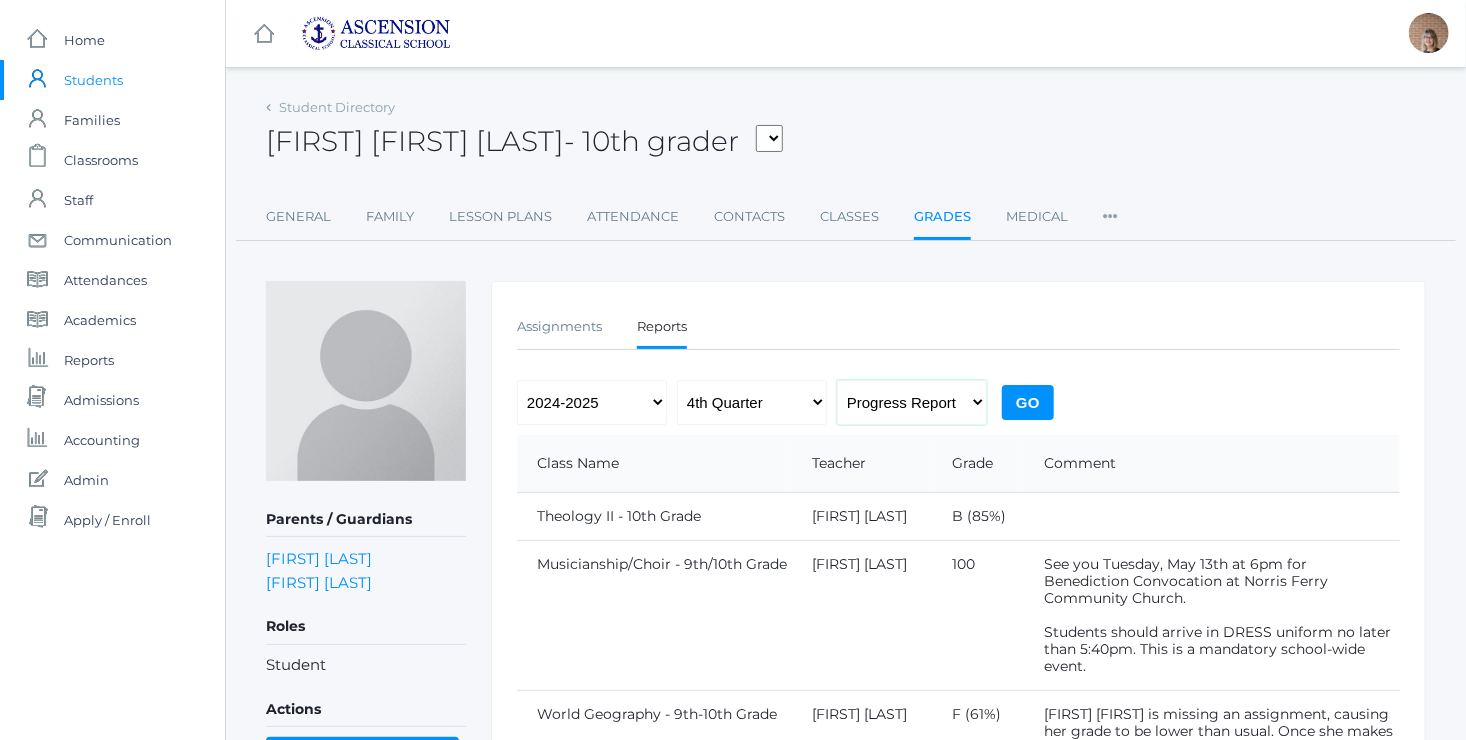 click on "Progress Report
Report Card" at bounding box center [912, 402] 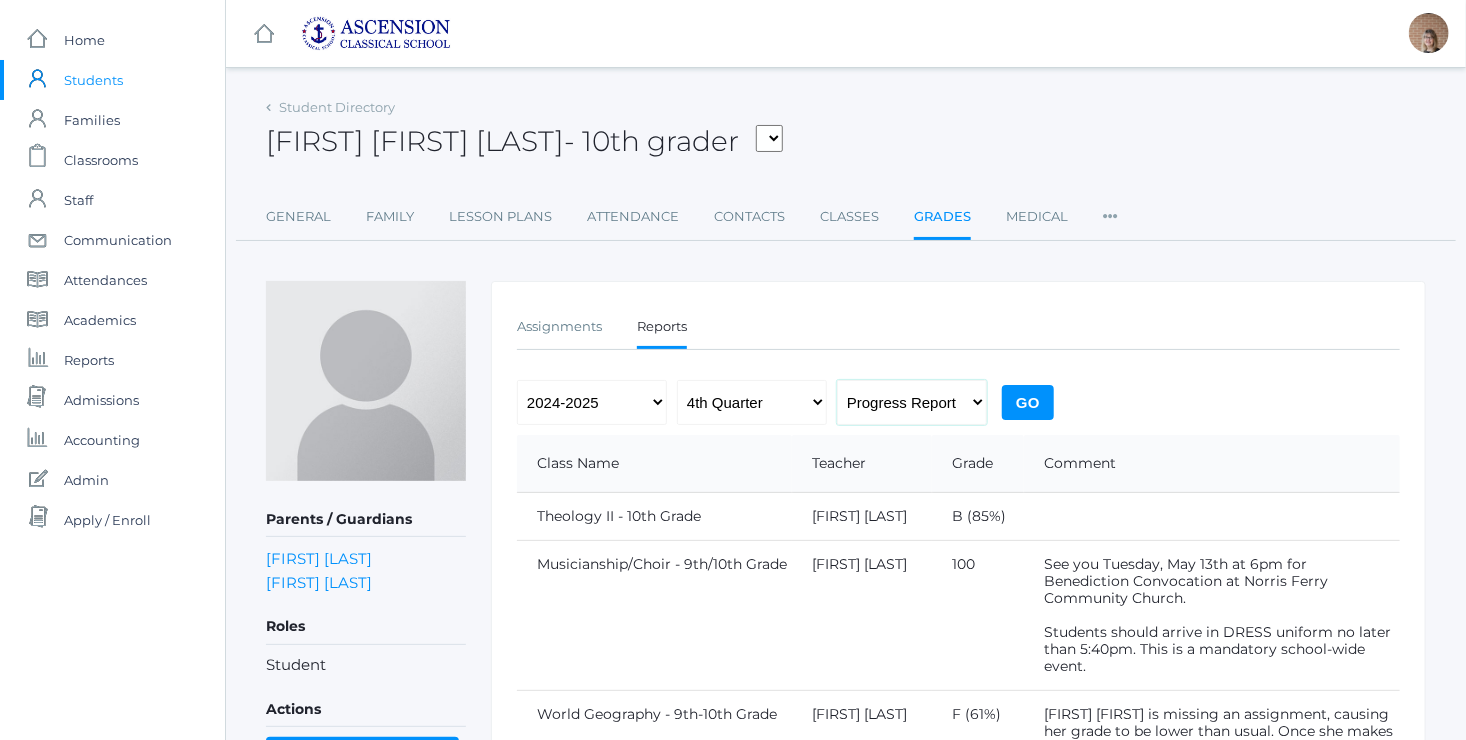 select on "report" 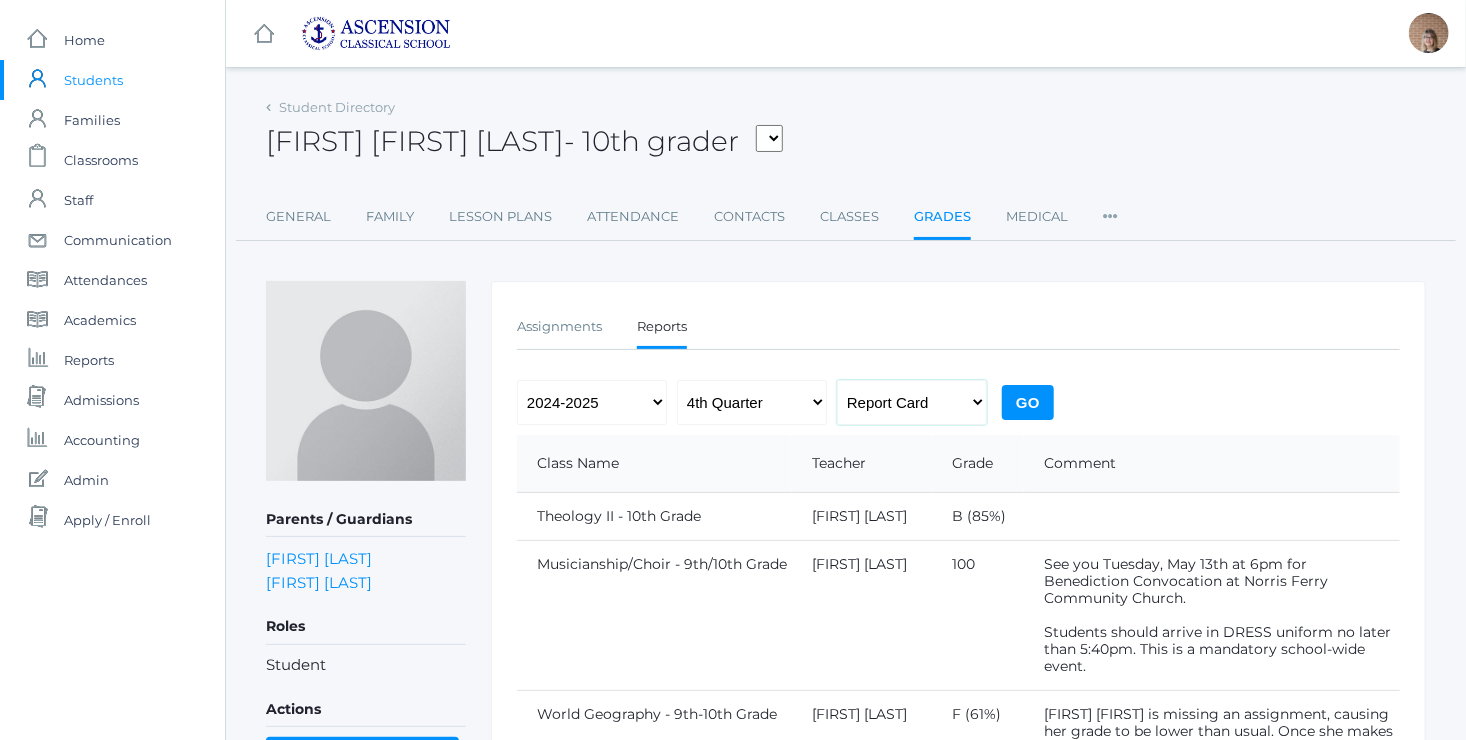 click on "Progress Report
Report Card" at bounding box center [912, 402] 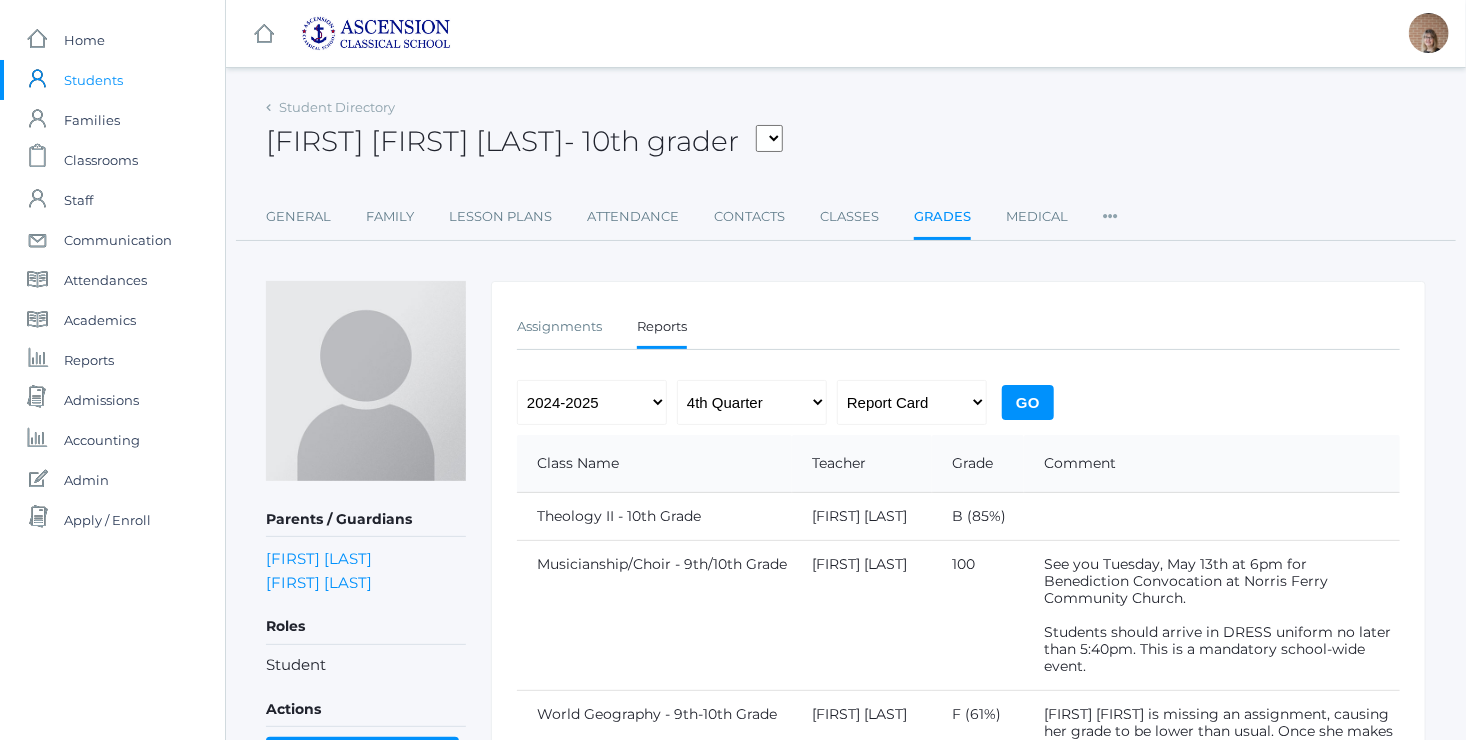 click on "Go" at bounding box center [1028, 402] 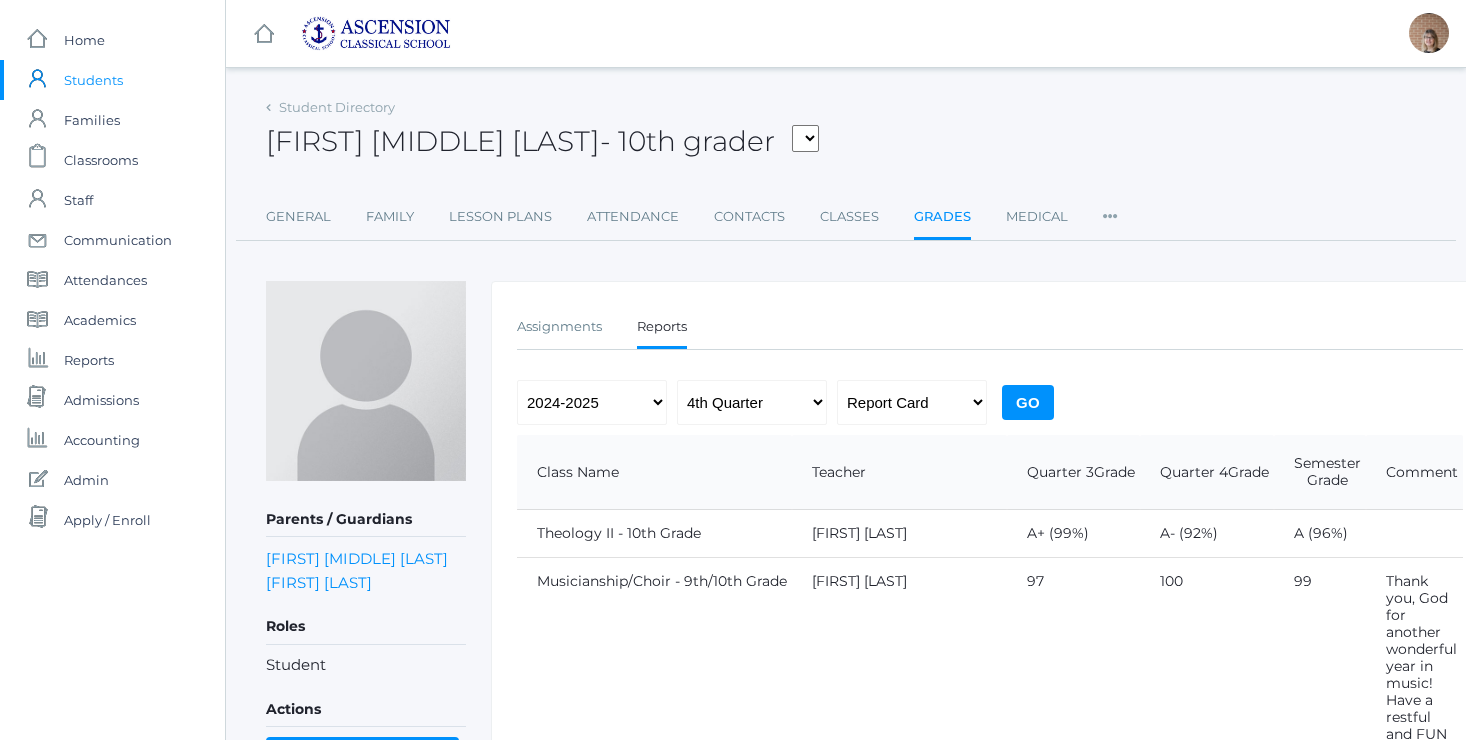 scroll, scrollTop: 0, scrollLeft: 0, axis: both 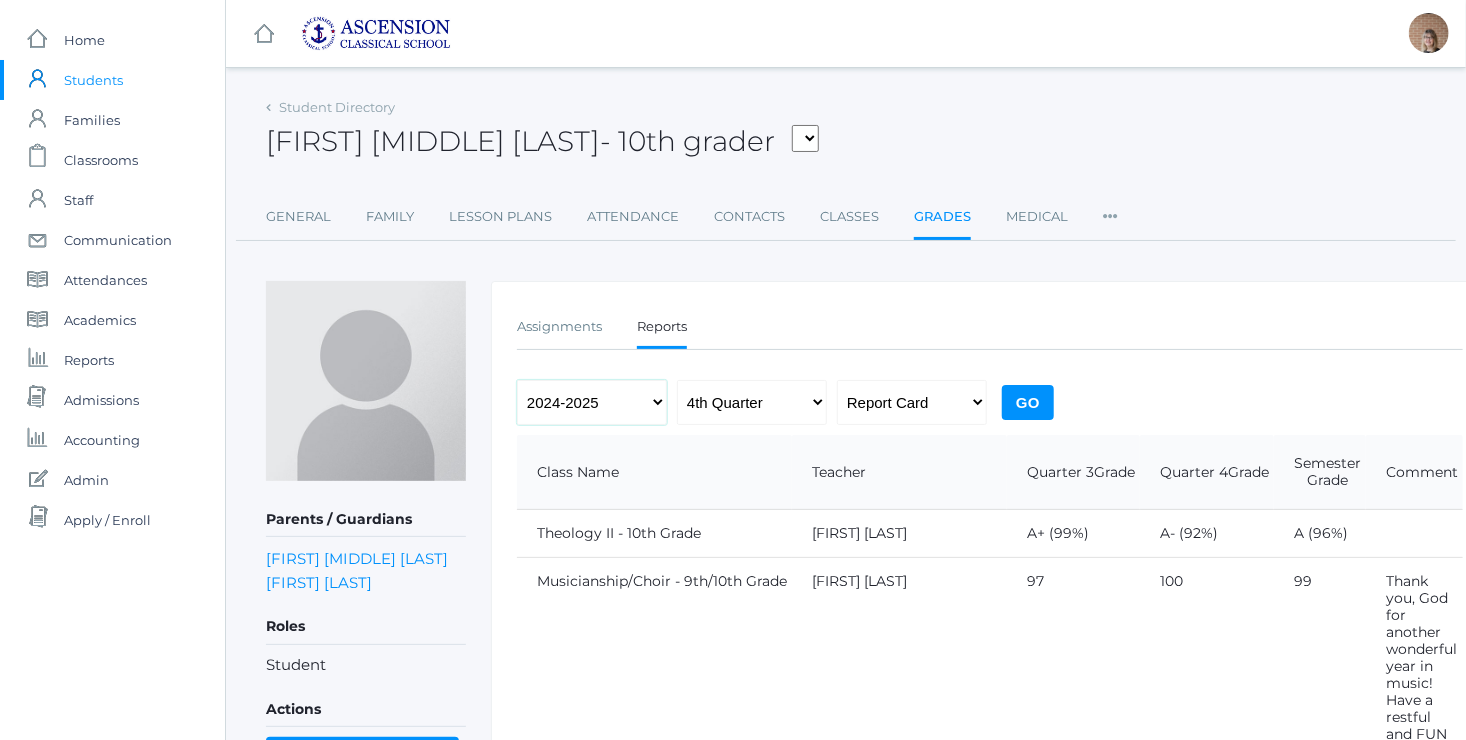 click on "2022-2023
2023-2024
2024-2025" at bounding box center [592, 402] 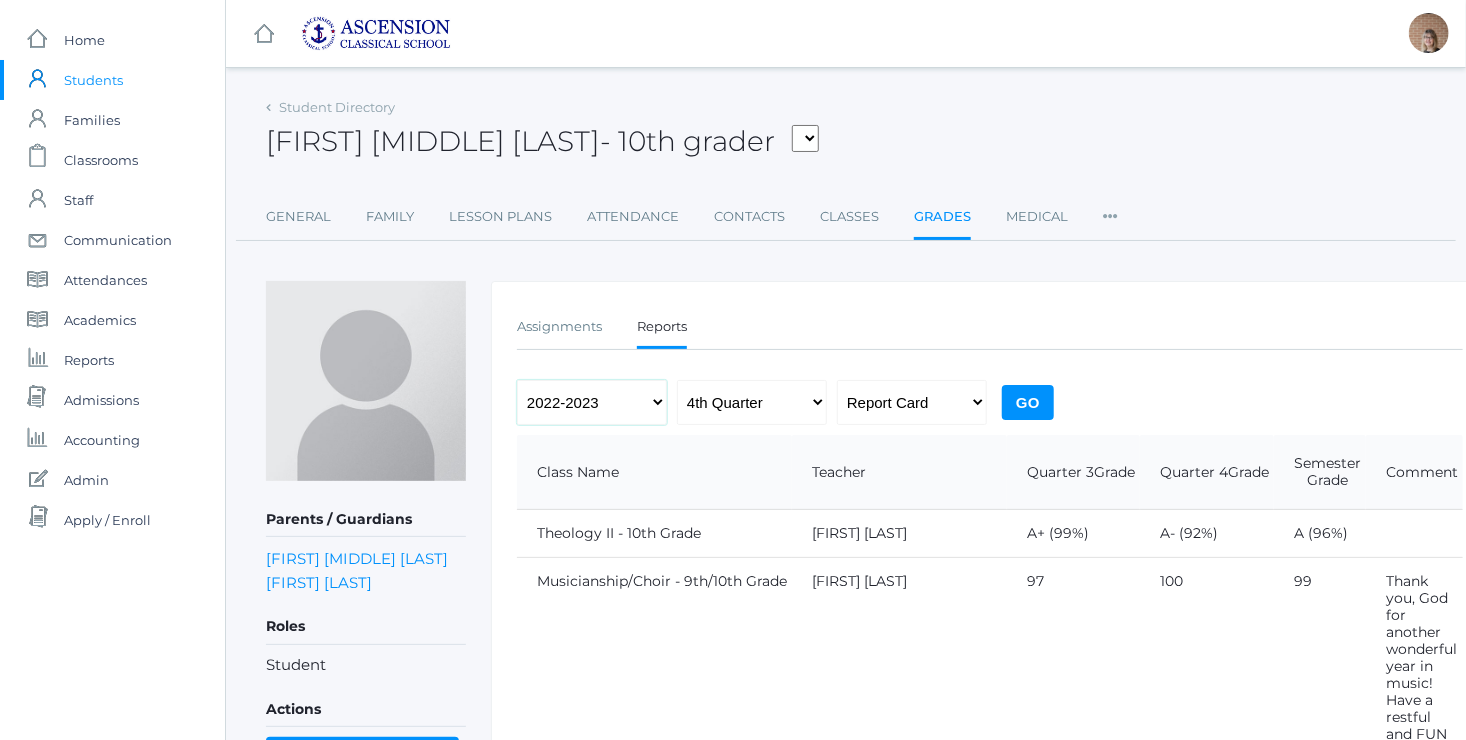 click on "2022-2023
2023-2024
2024-2025" at bounding box center (592, 402) 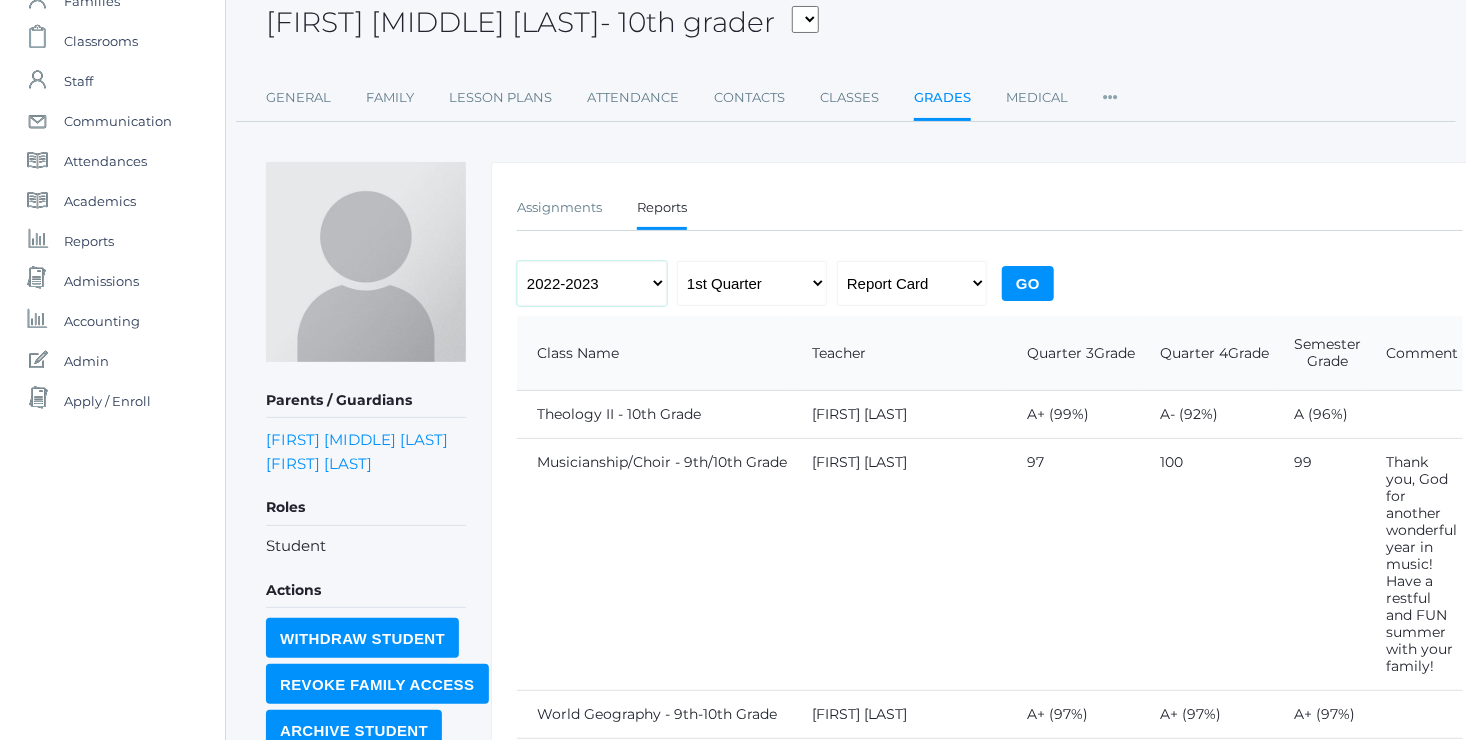 scroll, scrollTop: 127, scrollLeft: 0, axis: vertical 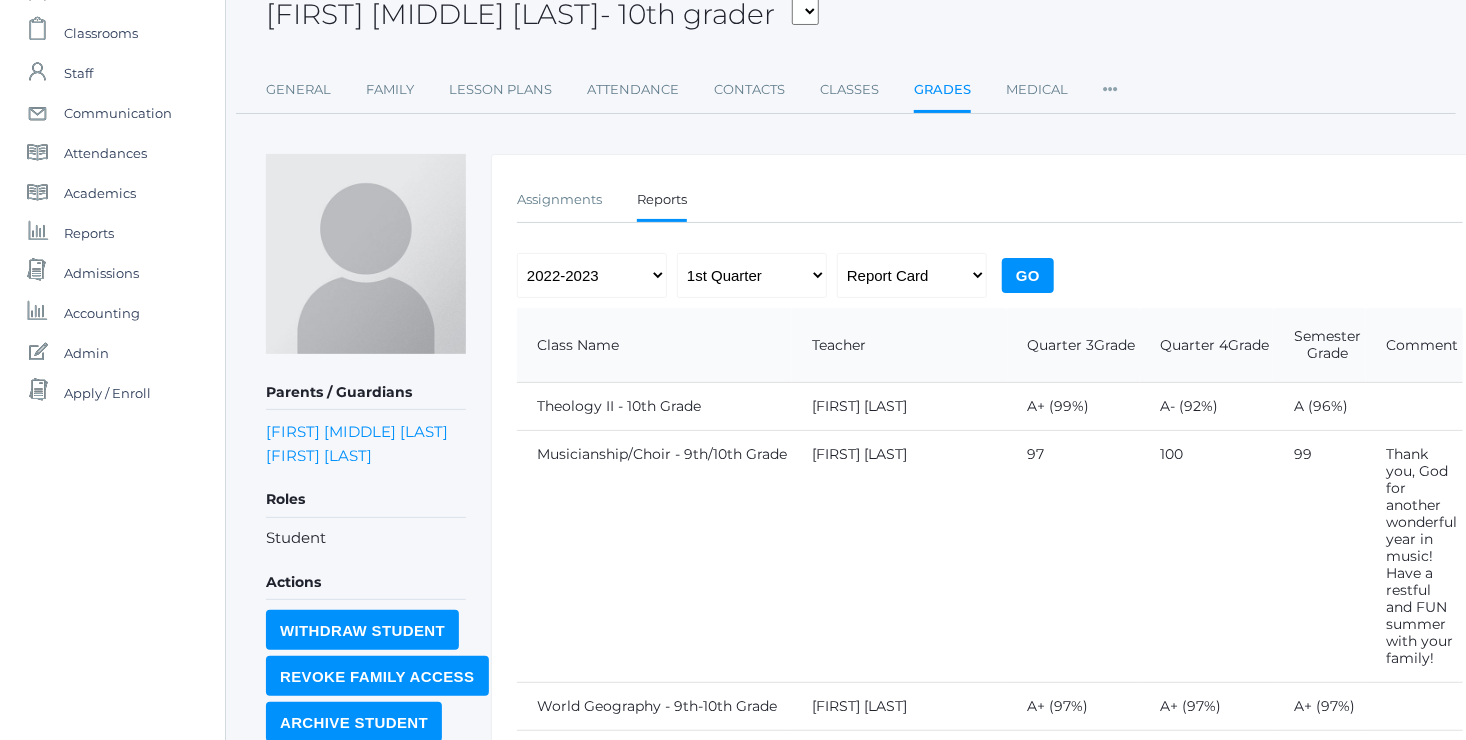 click on "Go" at bounding box center [1028, 275] 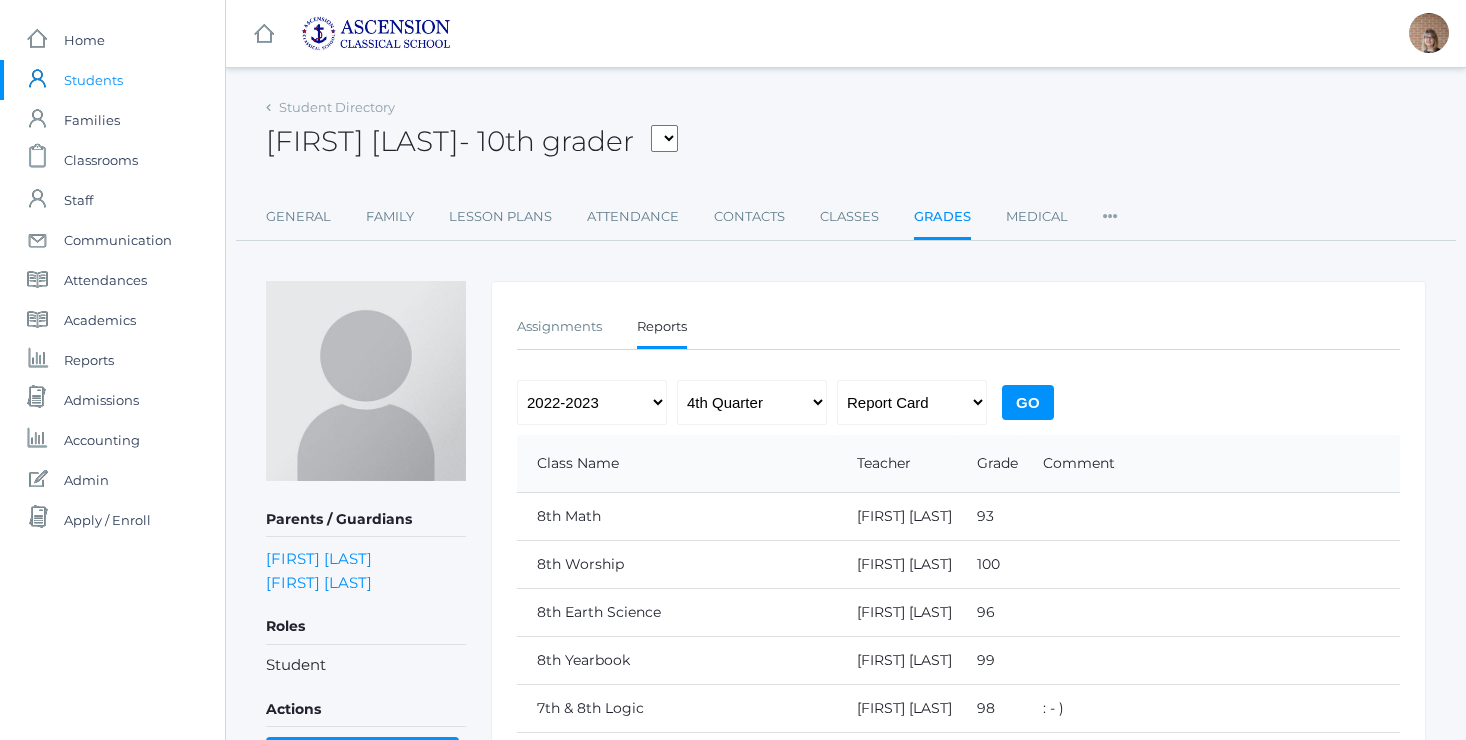scroll, scrollTop: 0, scrollLeft: 0, axis: both 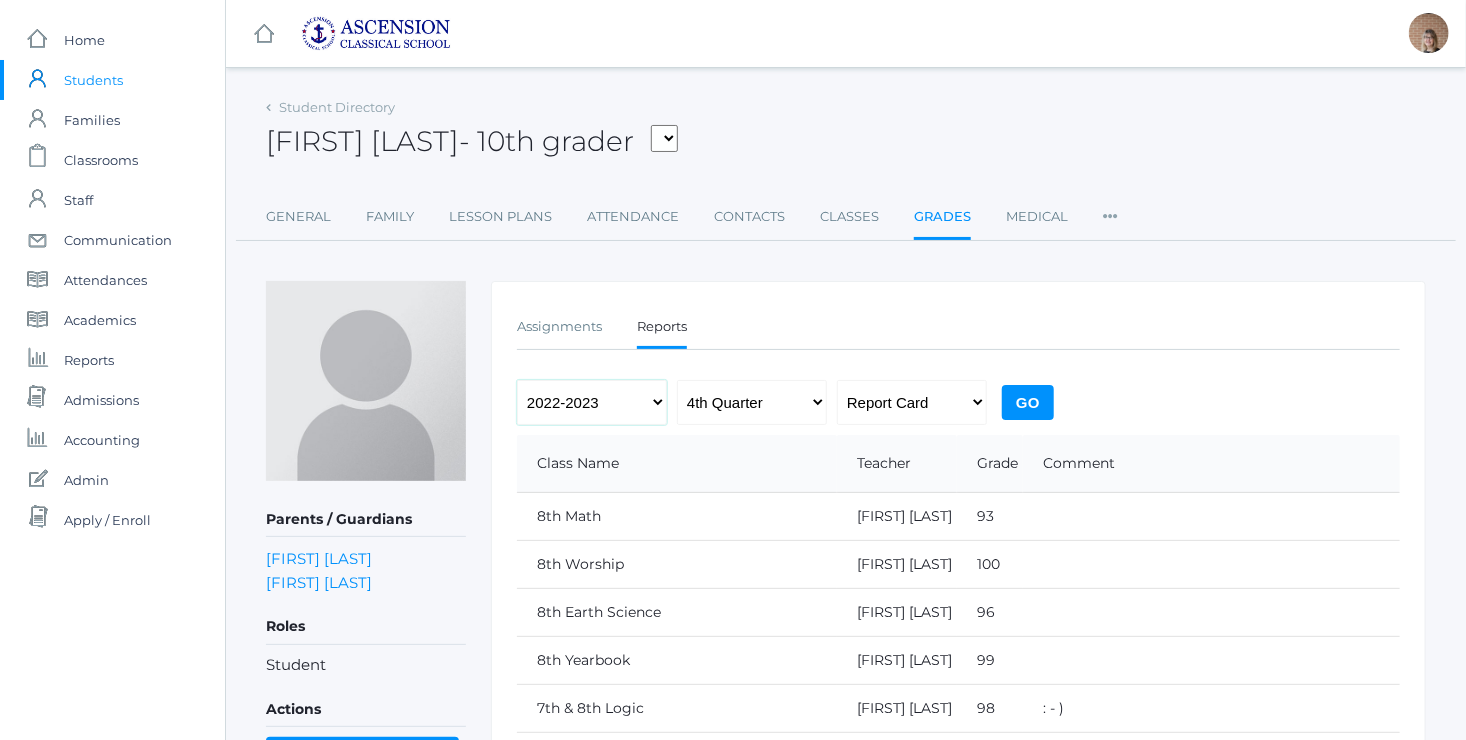 click on "2022-2023
2023-2024
2024-2025" at bounding box center (592, 402) 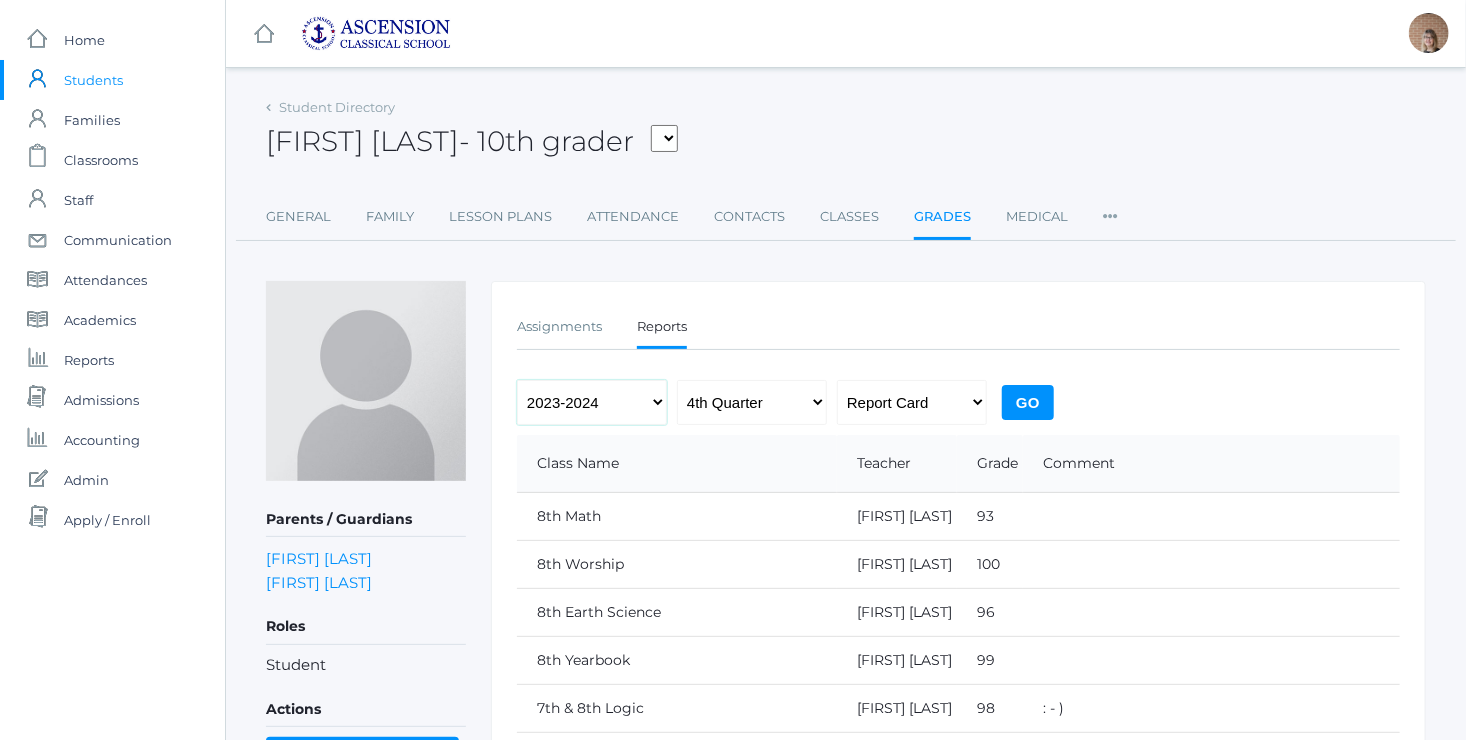 click on "2022-2023
2023-2024
2024-2025" at bounding box center [592, 402] 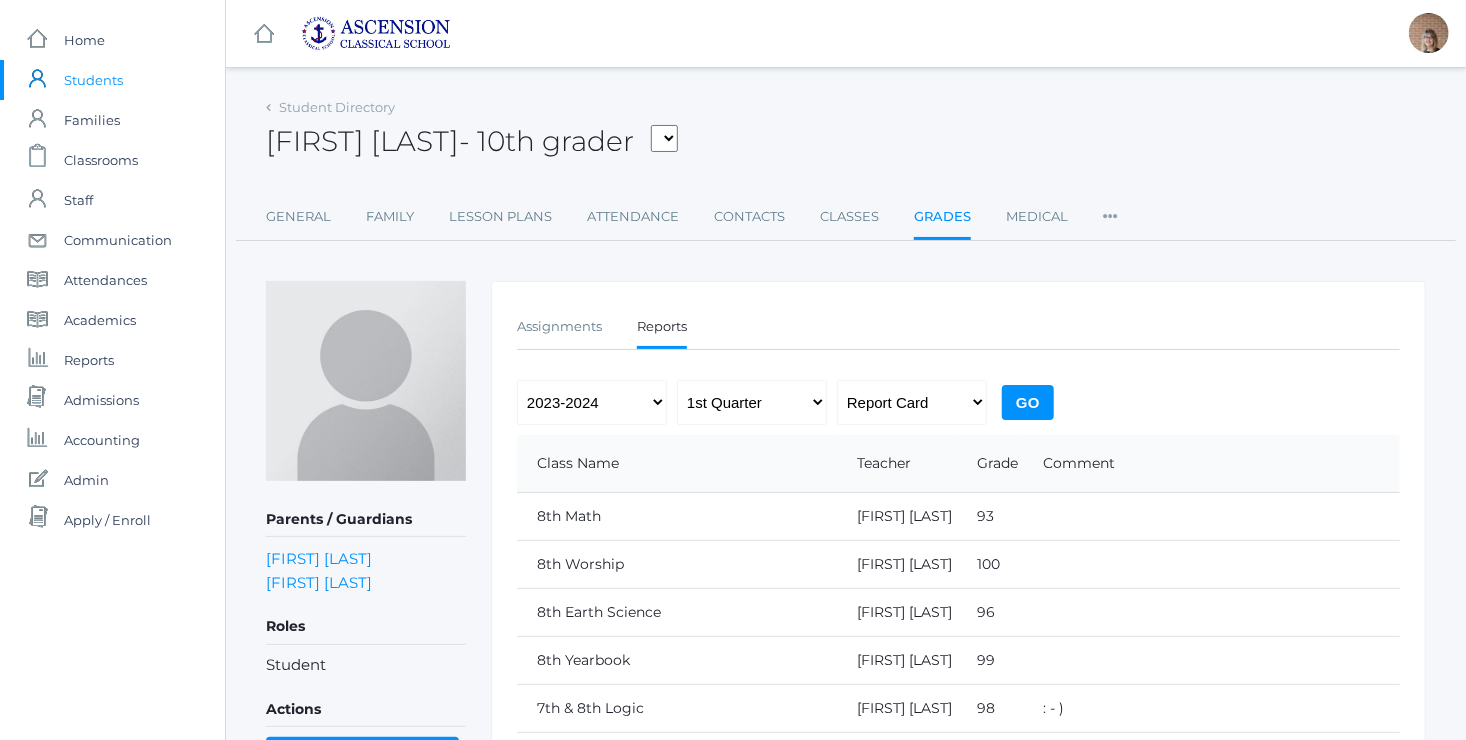 click on "Go" at bounding box center [1028, 402] 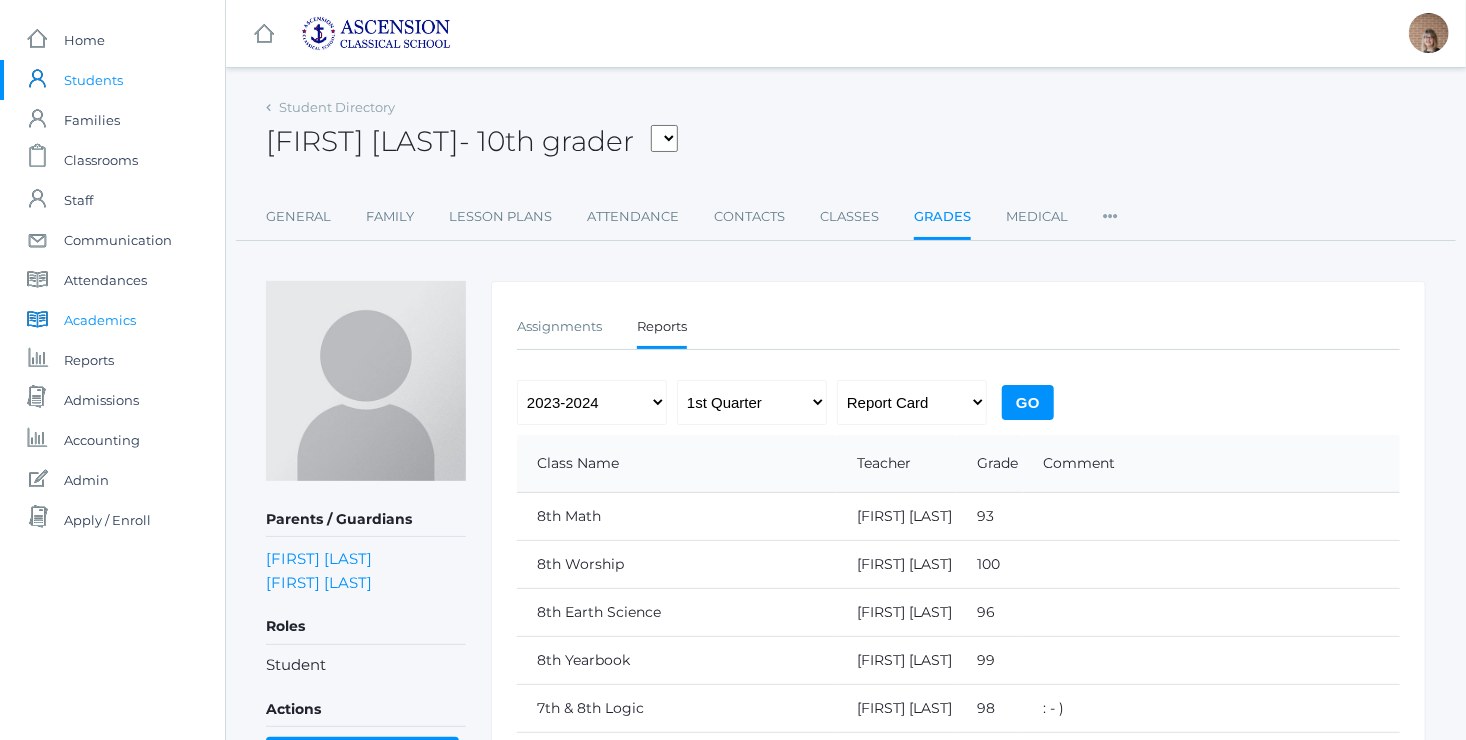click on "Academics" at bounding box center (100, 320) 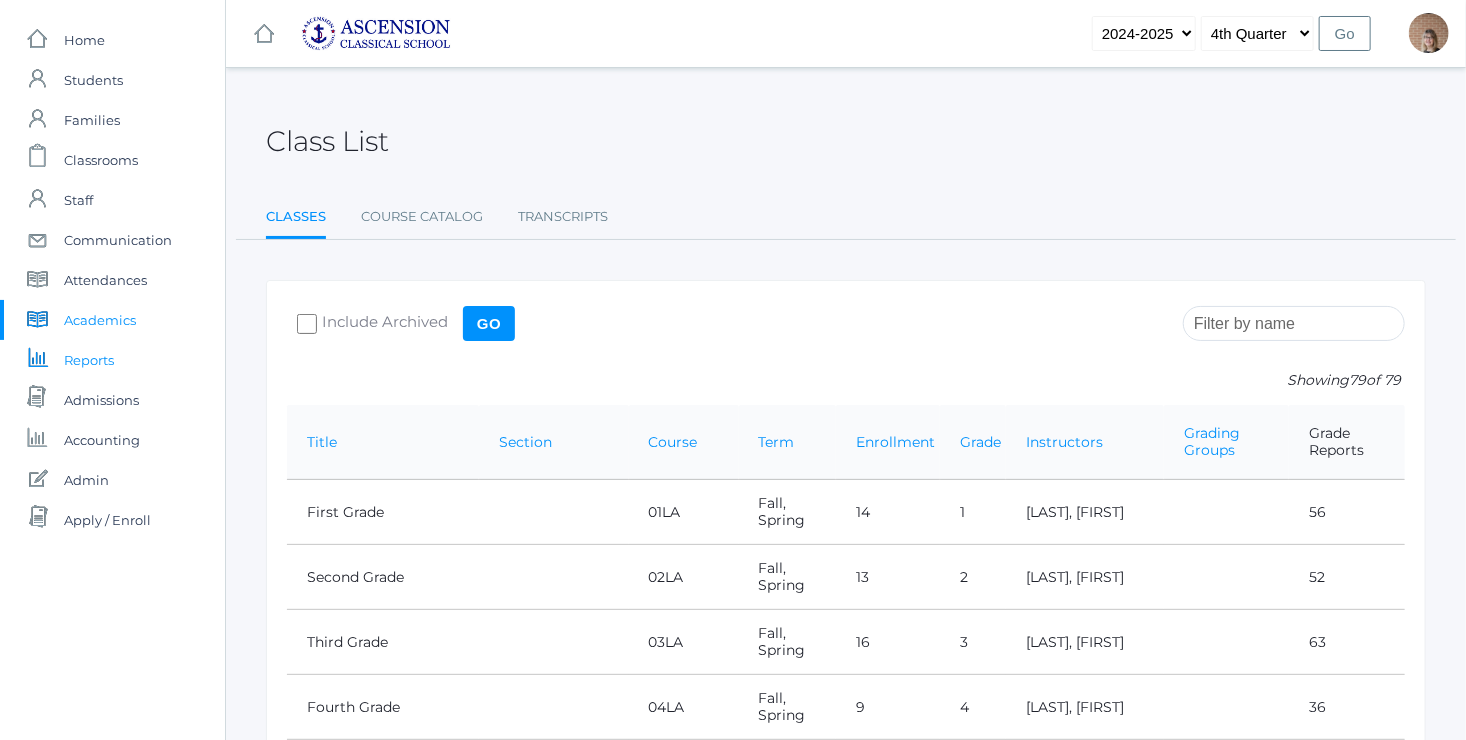 click on "Reports" at bounding box center [89, 360] 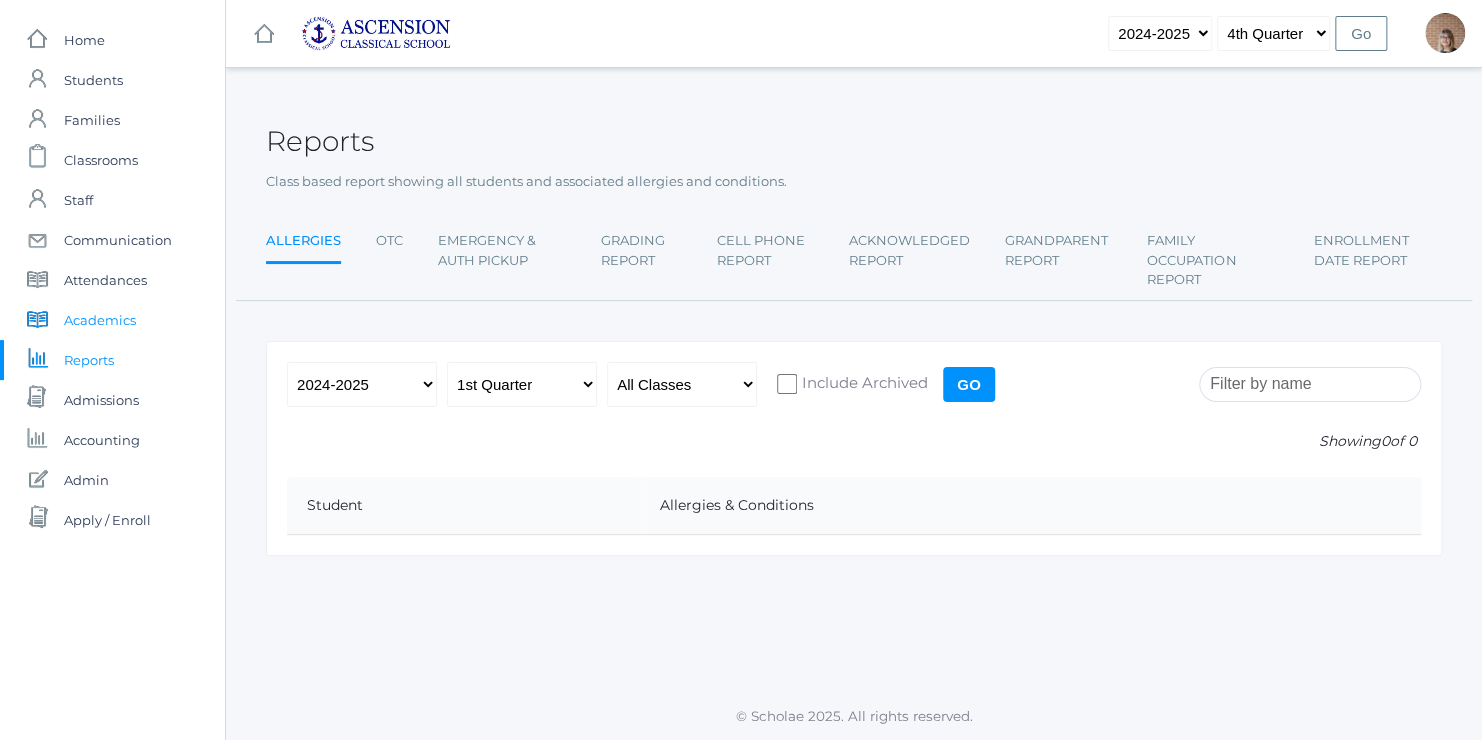 click on "Academics" at bounding box center (100, 320) 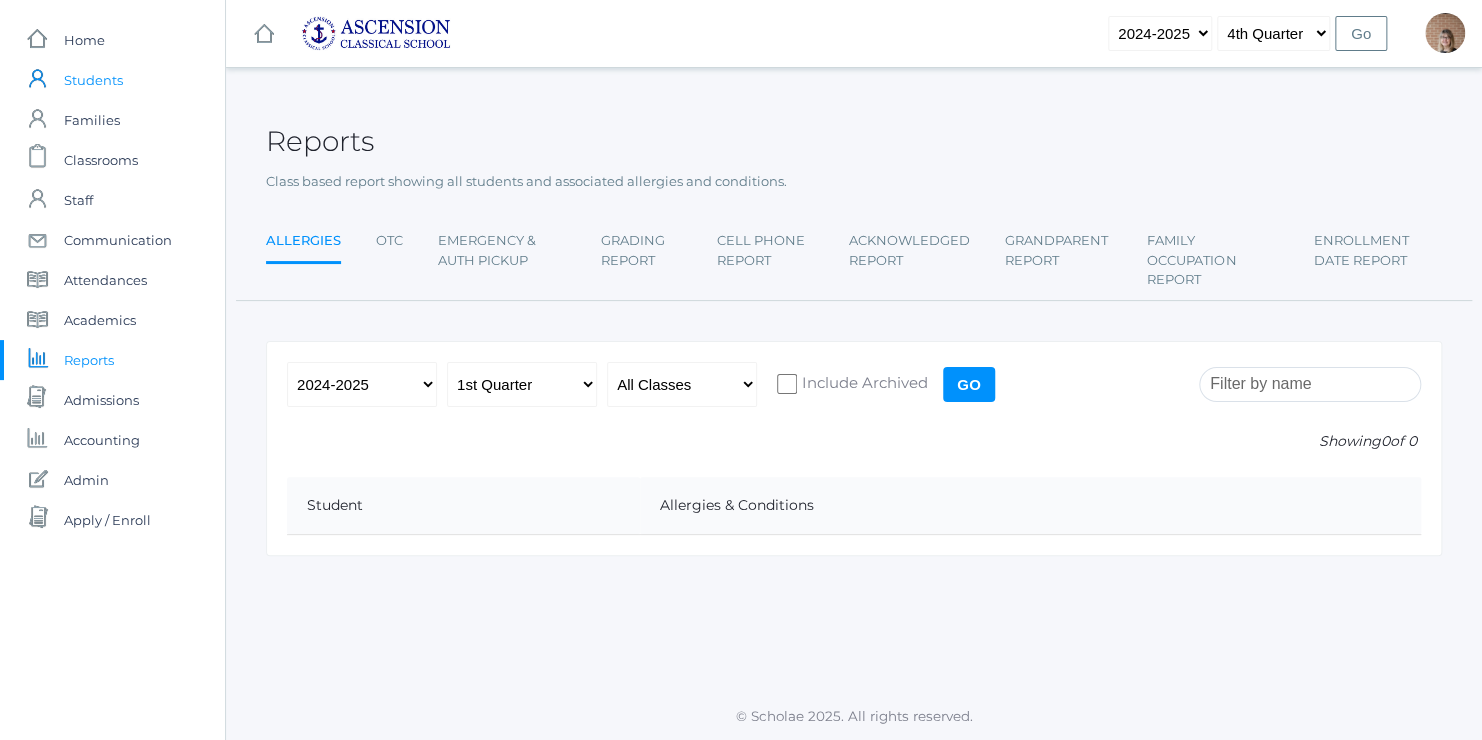 click on "Students" at bounding box center (93, 80) 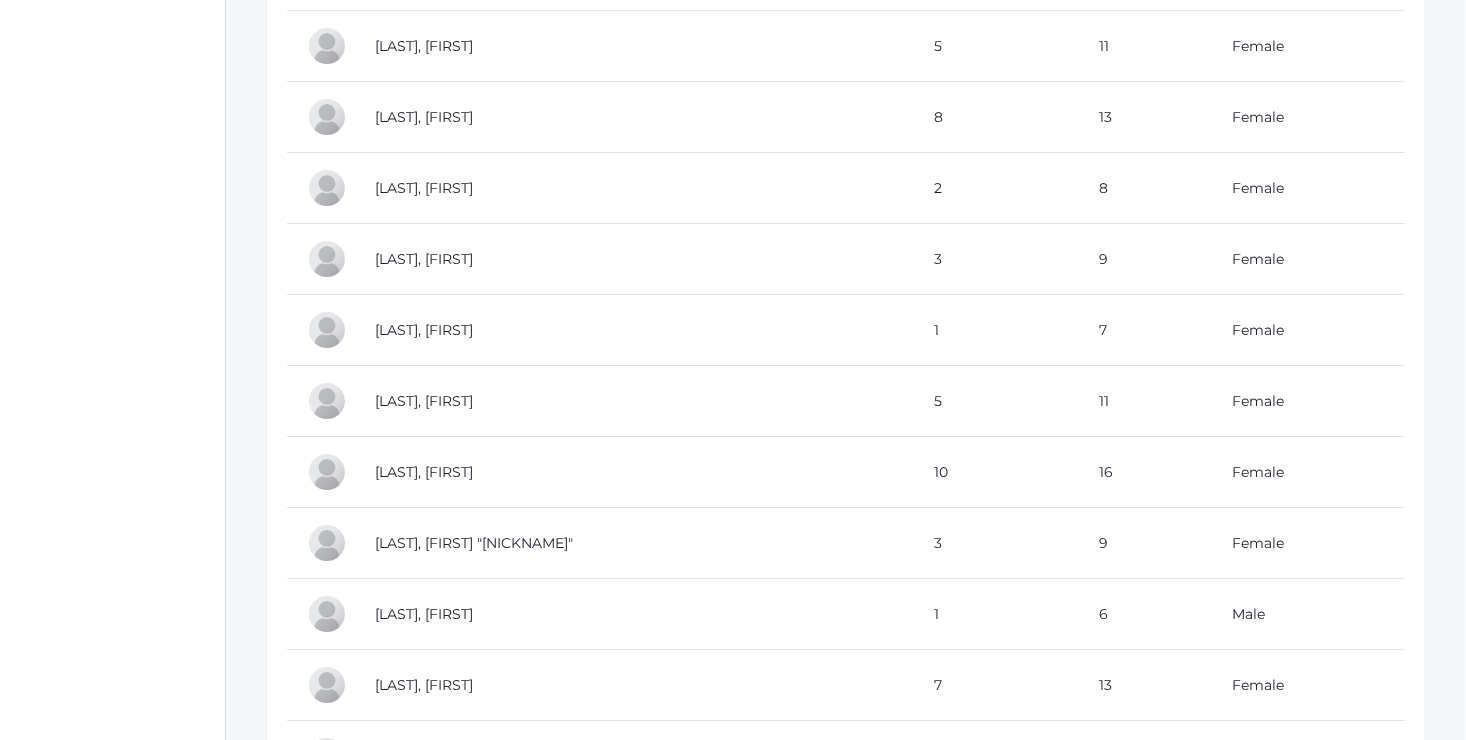 scroll, scrollTop: 6981, scrollLeft: 0, axis: vertical 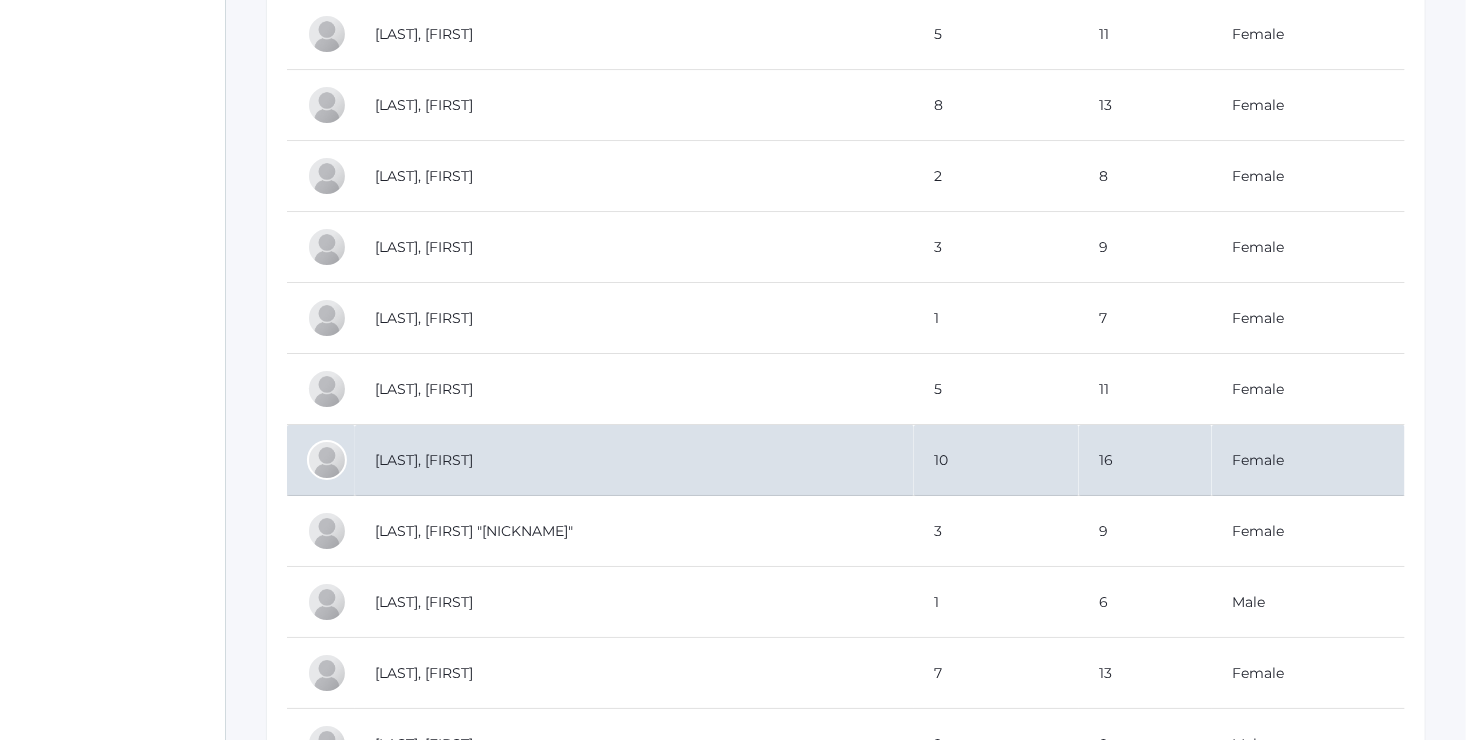 click on "Powell, Everly" at bounding box center (634, 460) 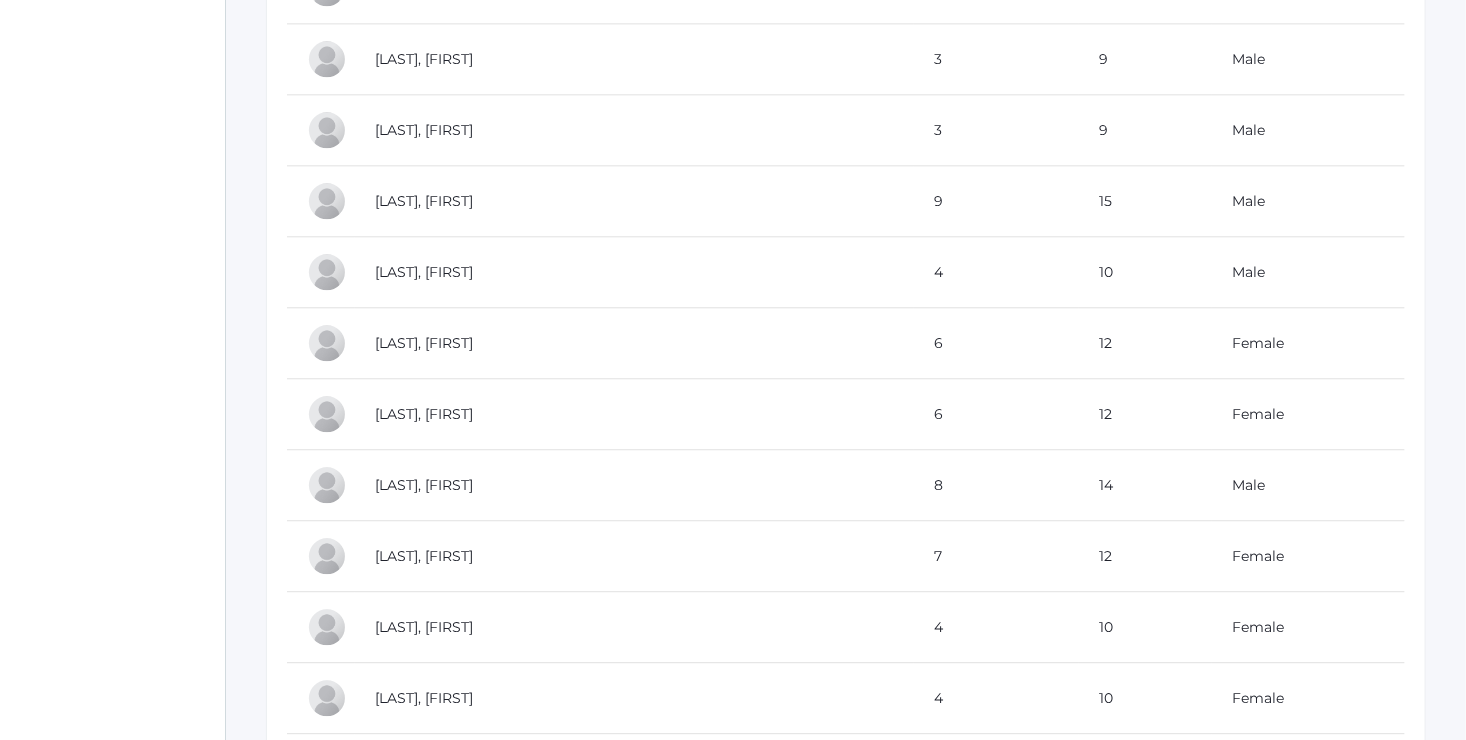 scroll, scrollTop: 5950, scrollLeft: 0, axis: vertical 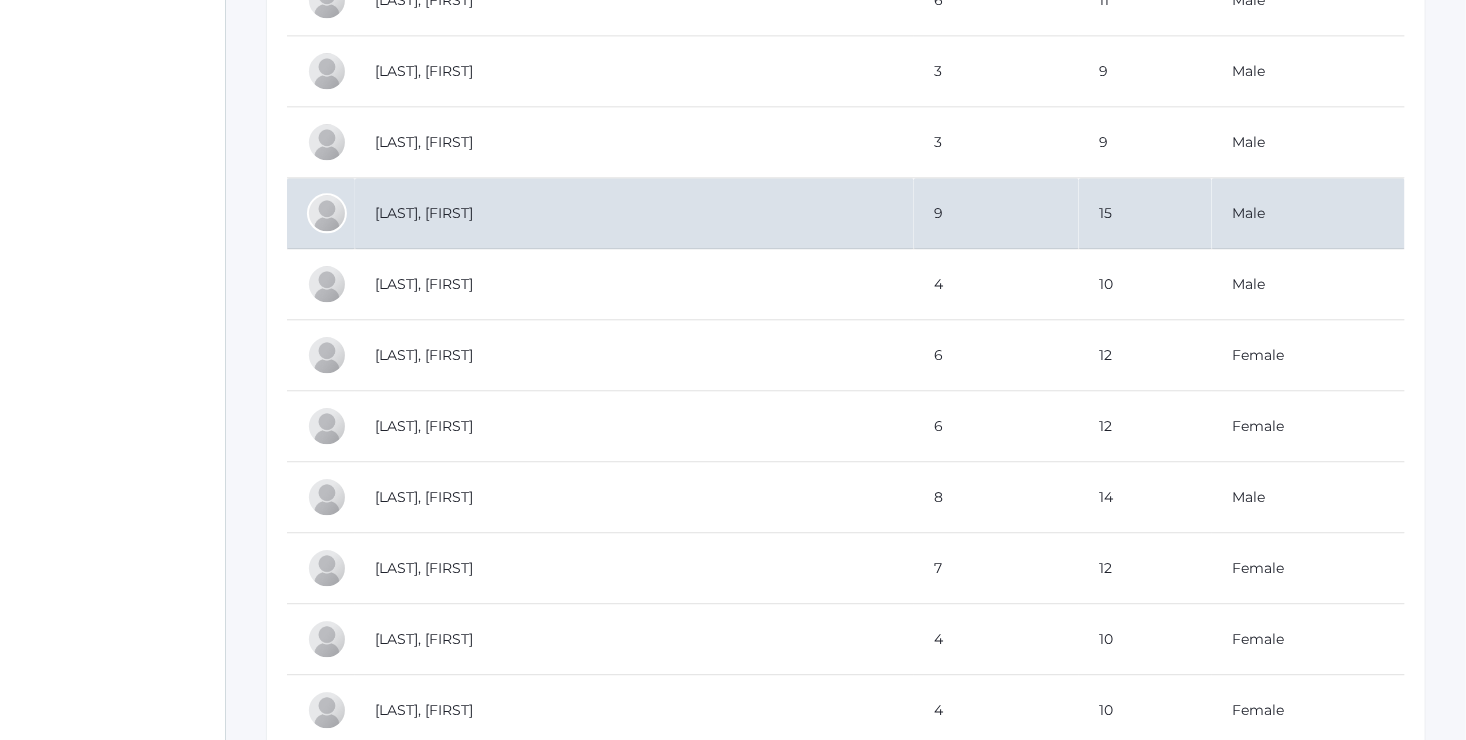 click on "[LAST], [FIRST]" at bounding box center [634, 213] 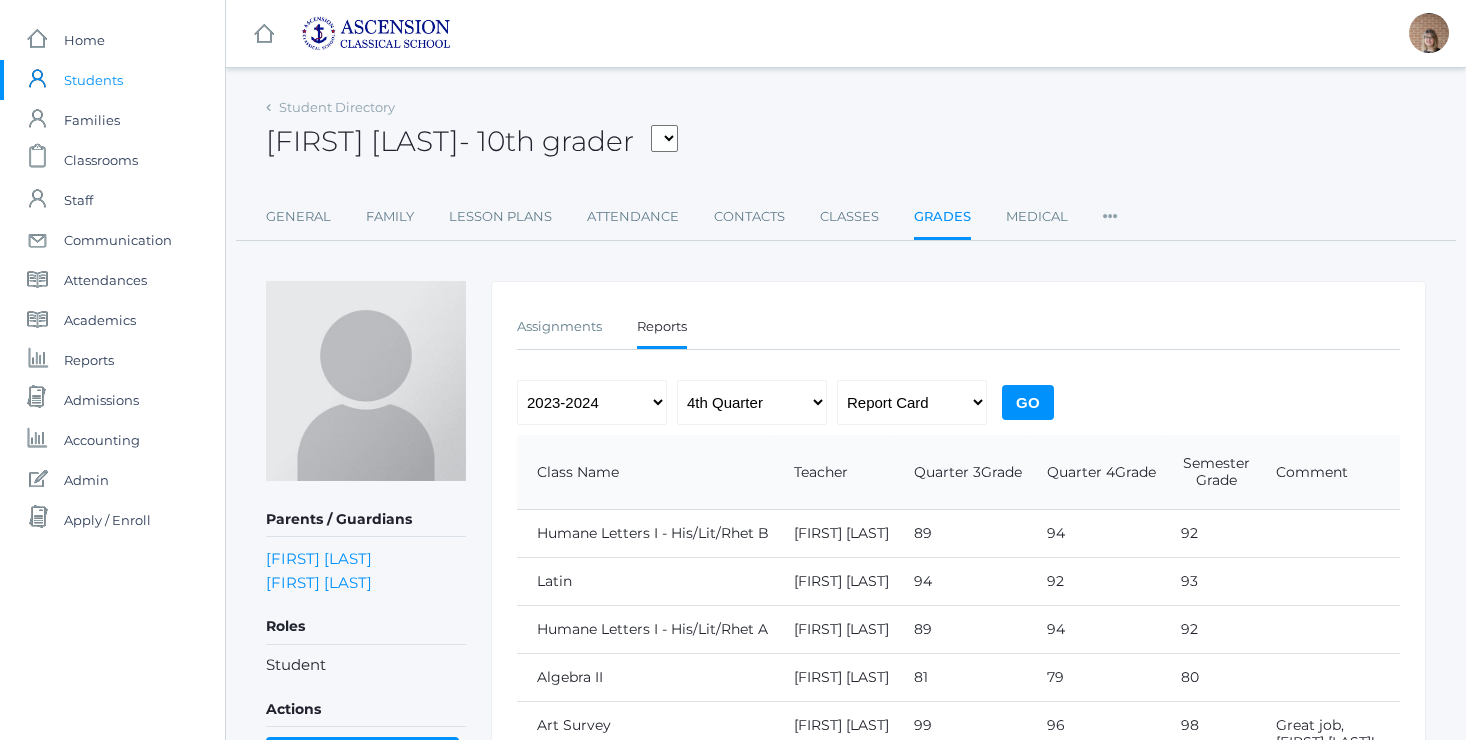 scroll, scrollTop: 0, scrollLeft: 0, axis: both 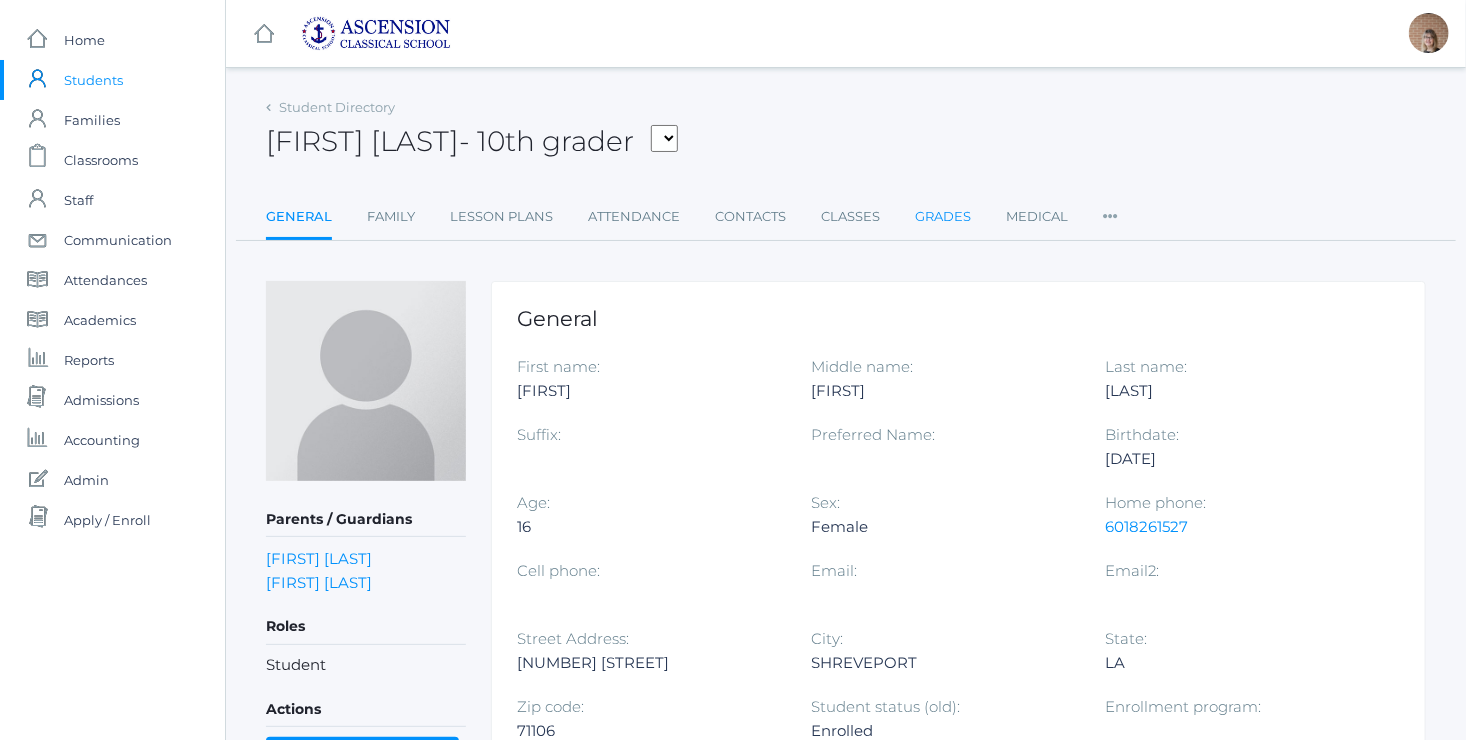 click on "Grades" at bounding box center (943, 217) 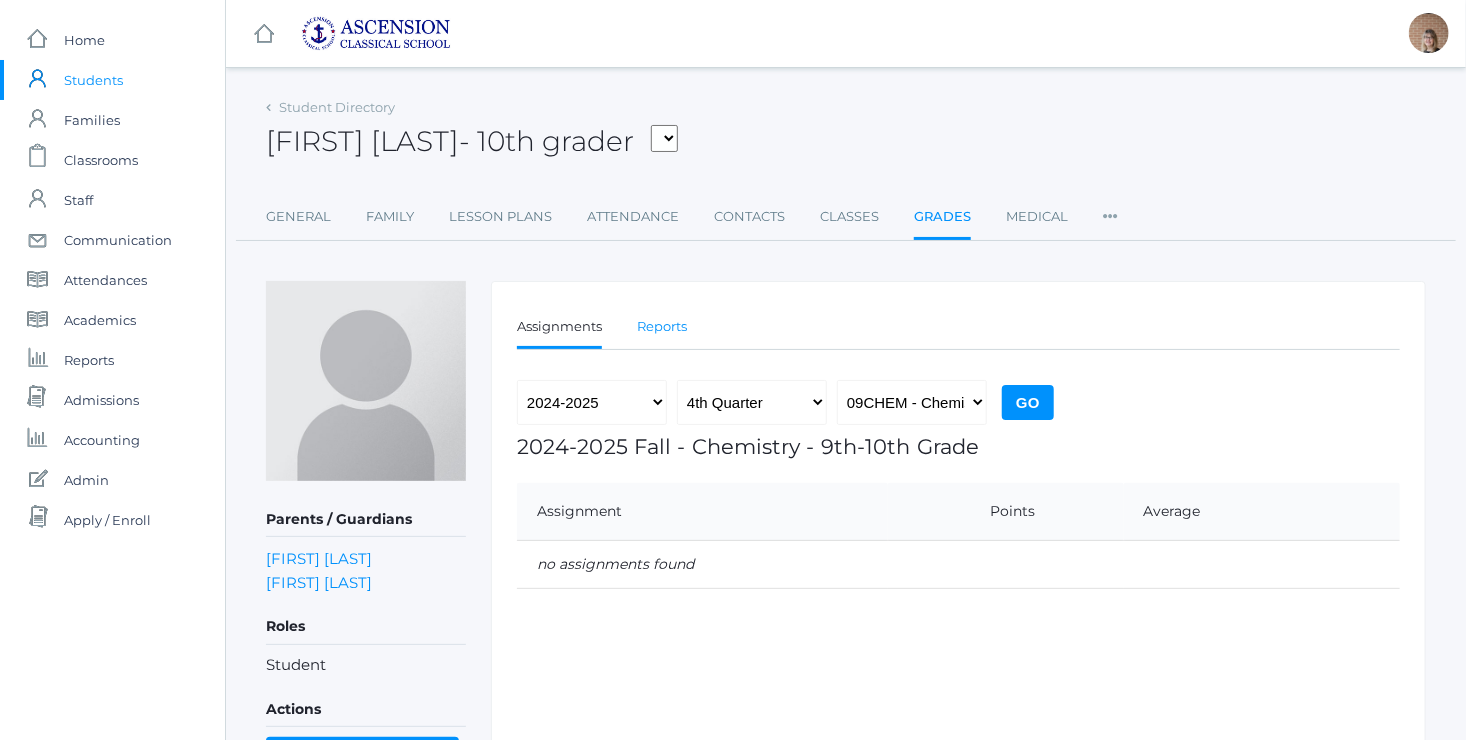 click on "Reports" at bounding box center [662, 327] 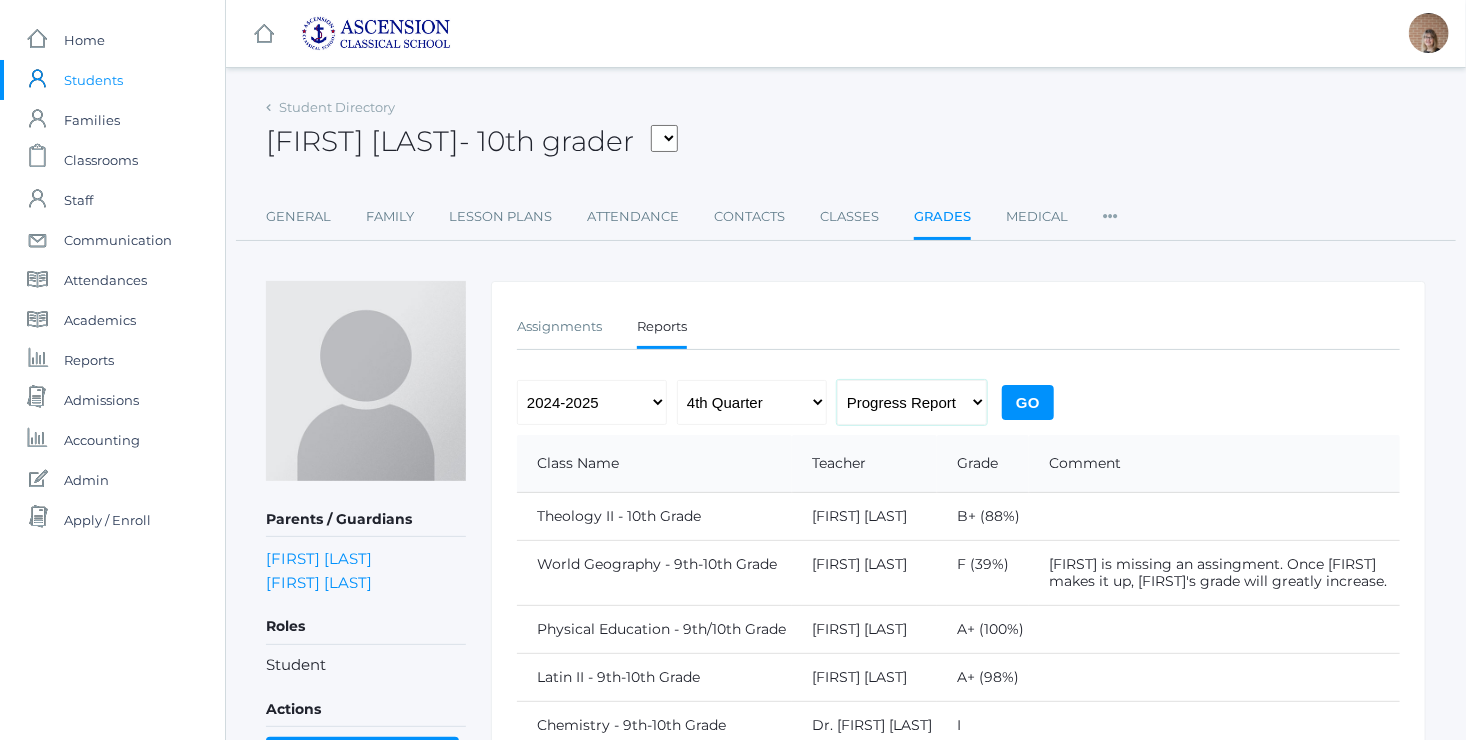 click on "Progress Report
Report Card" at bounding box center [912, 402] 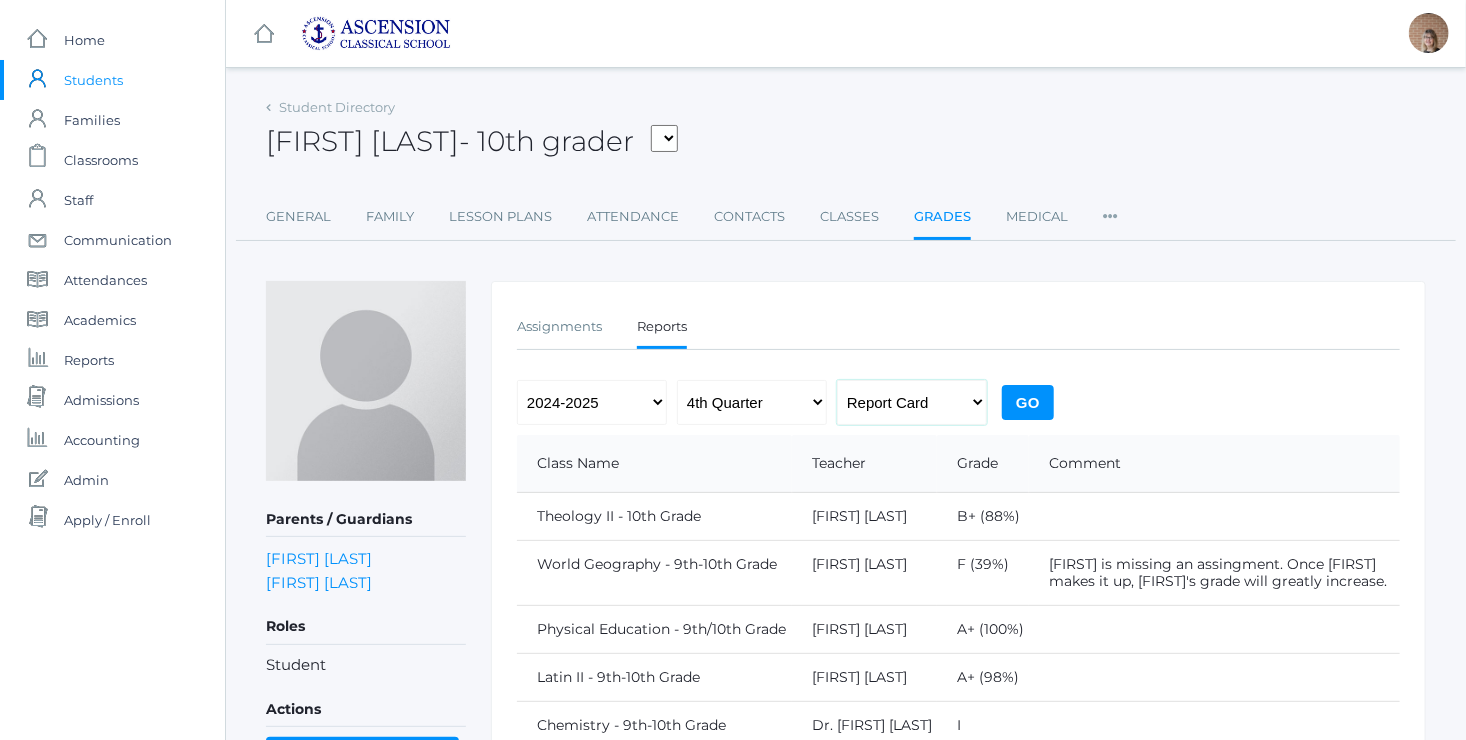 click on "Progress Report
Report Card" at bounding box center (912, 402) 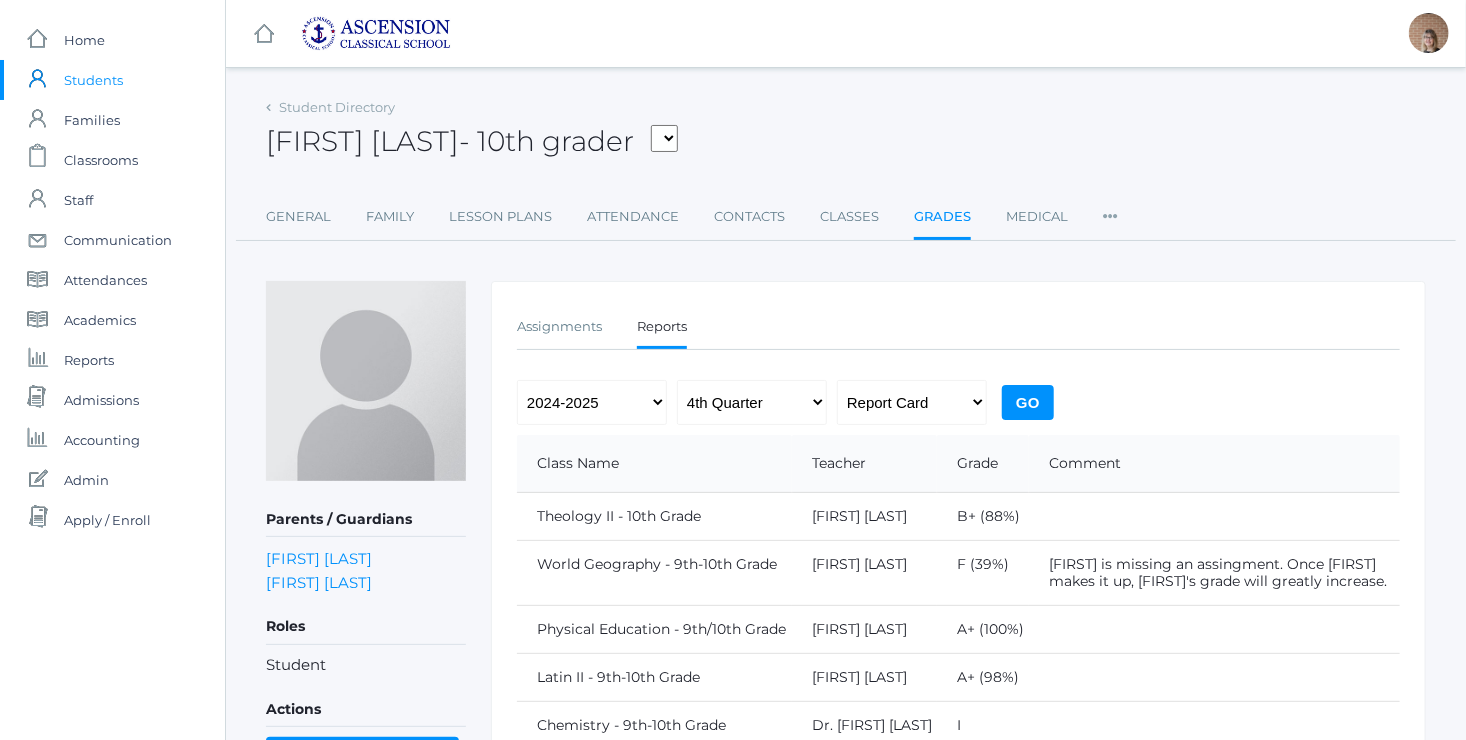 click on "Go" at bounding box center [1028, 402] 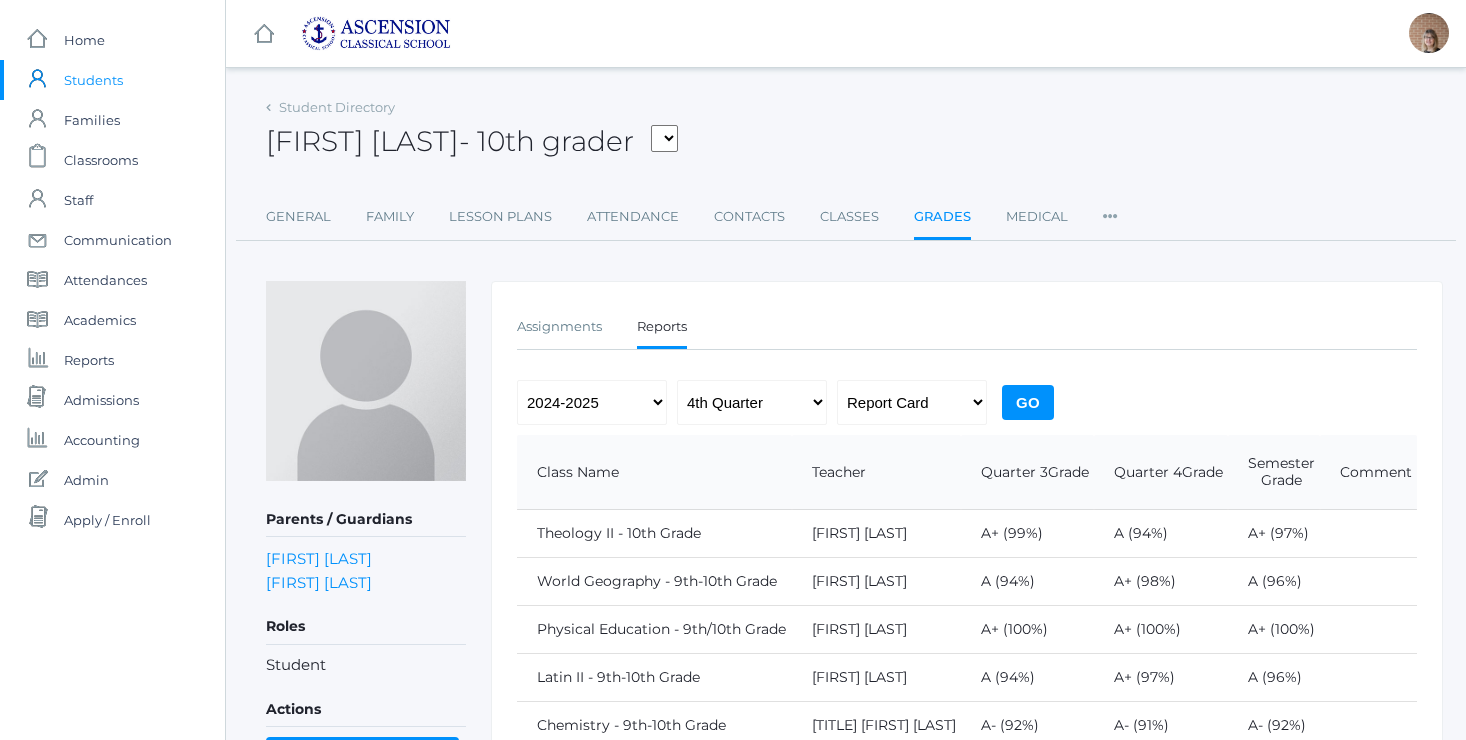 scroll, scrollTop: 0, scrollLeft: 0, axis: both 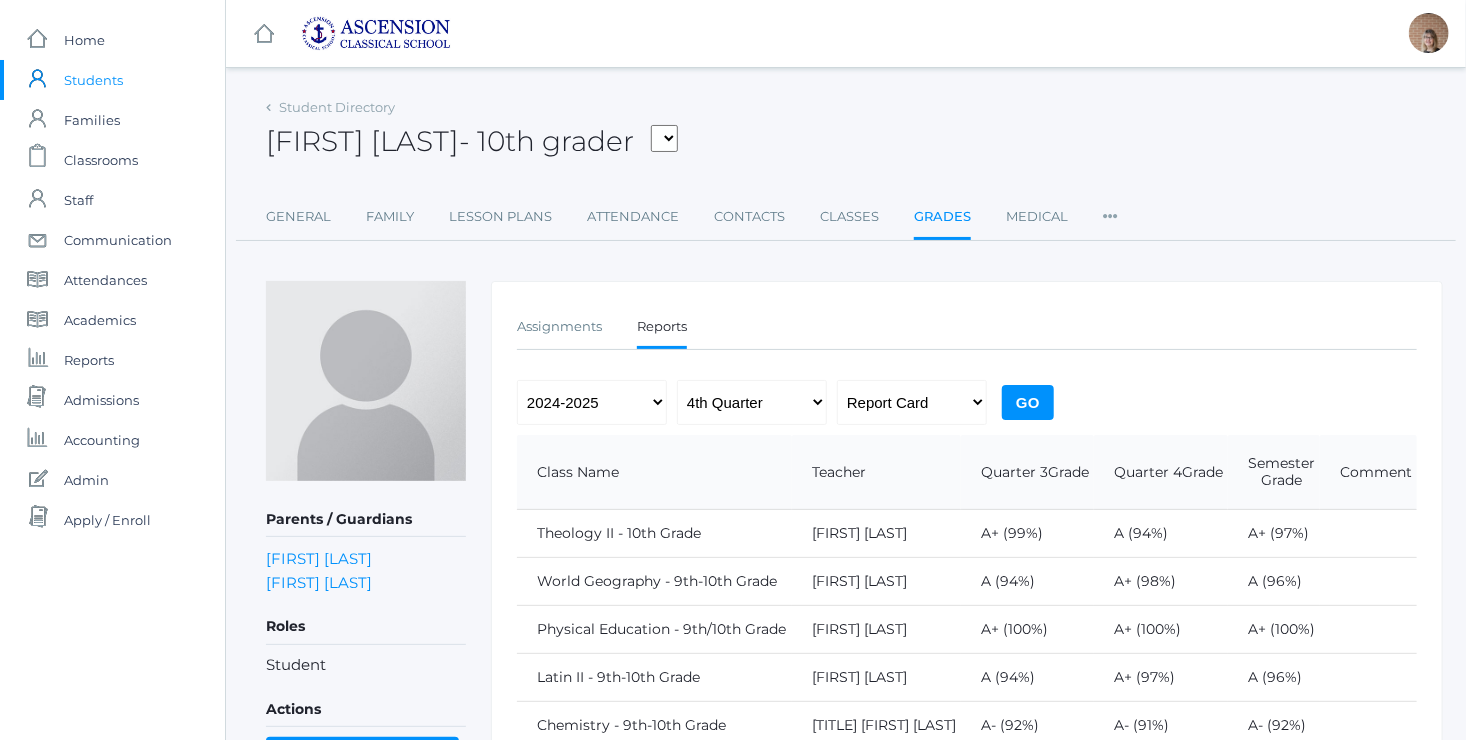 click on "Go" at bounding box center [1028, 402] 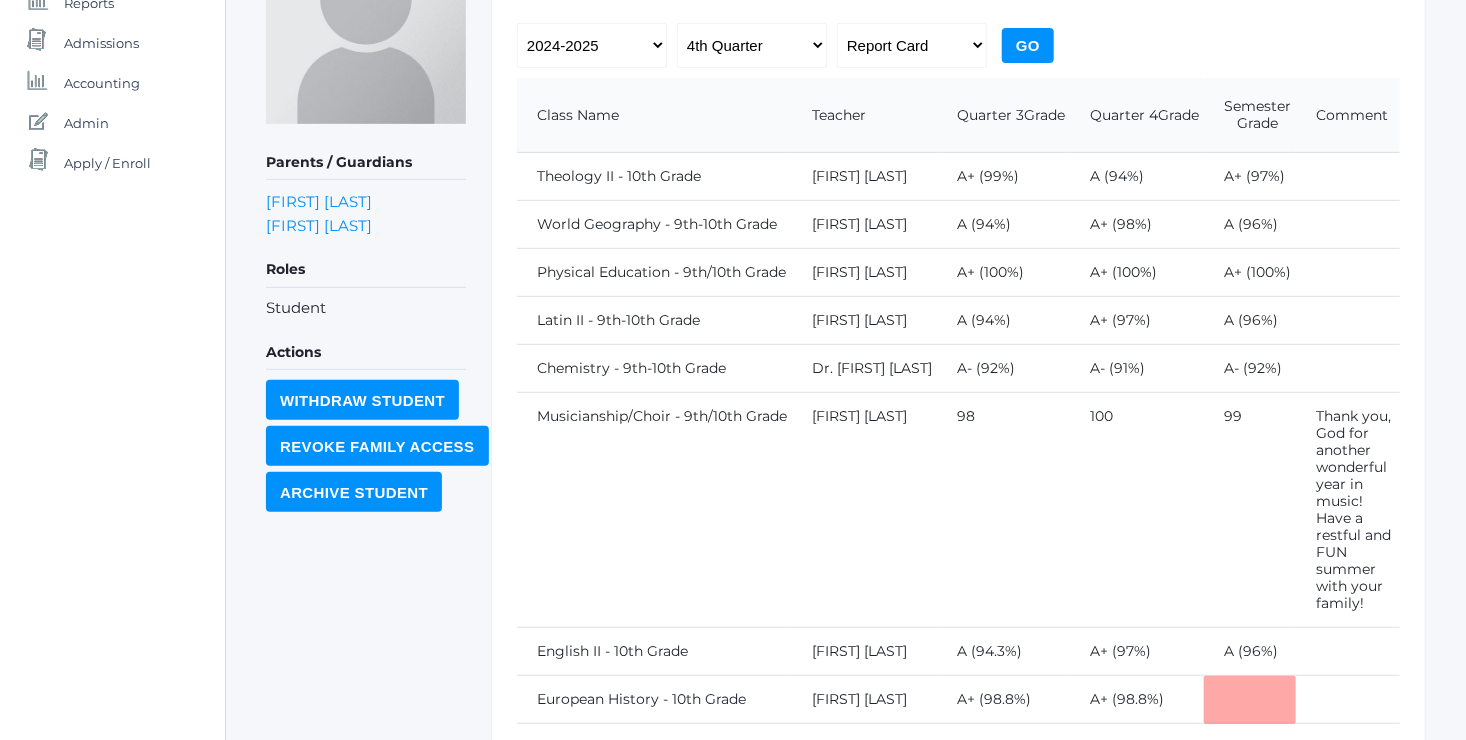 scroll, scrollTop: 353, scrollLeft: 0, axis: vertical 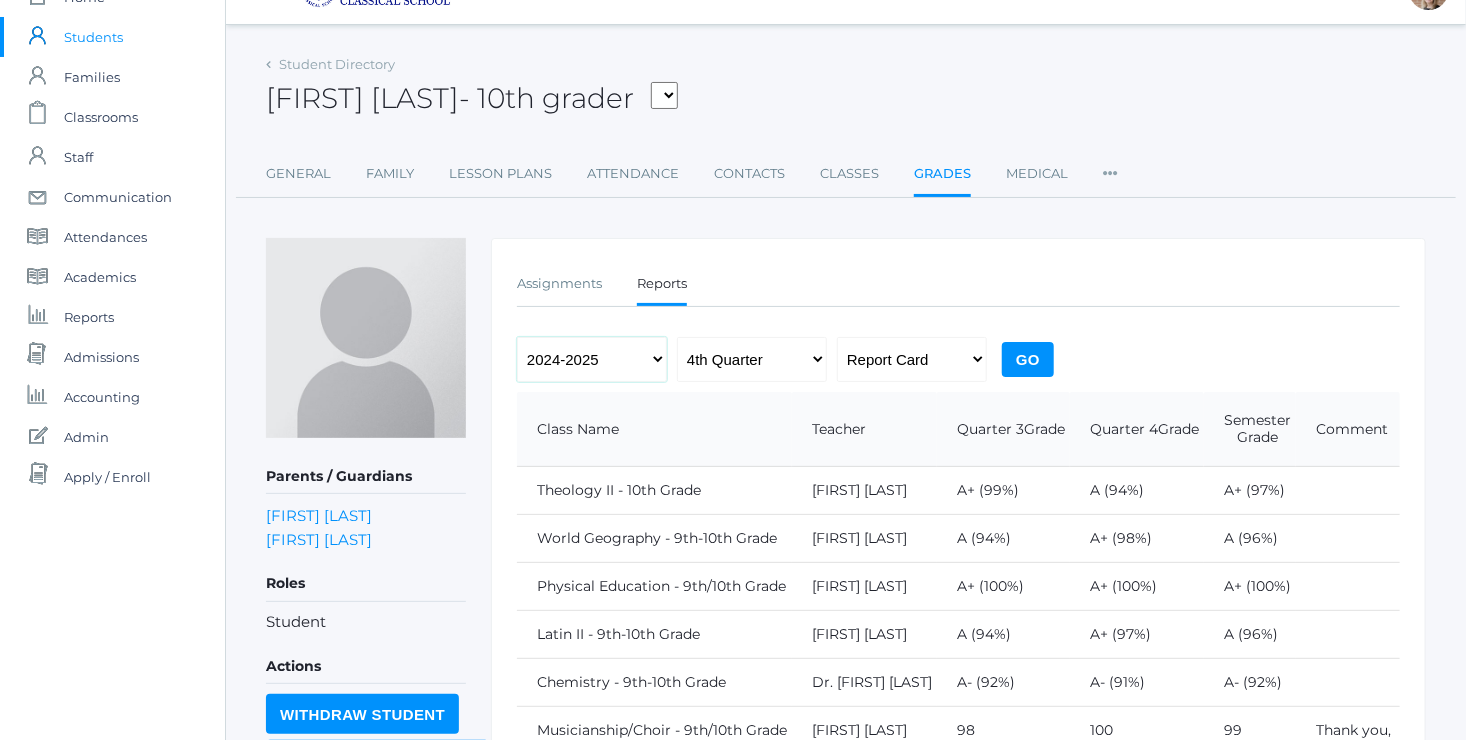 click on "2022-2023
2023-2024
2024-2025" at bounding box center (592, 359) 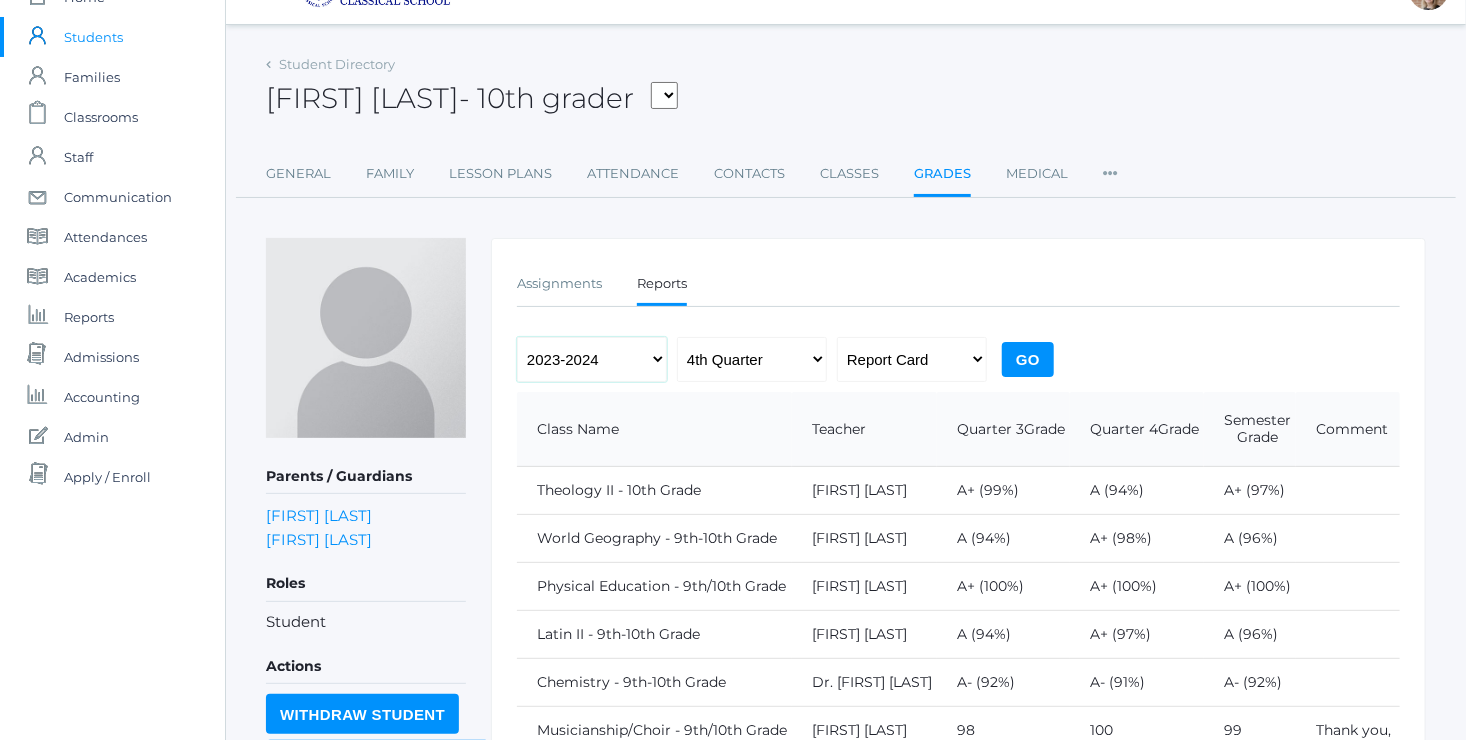 click on "2022-2023
2023-2024
2024-2025" at bounding box center [592, 359] 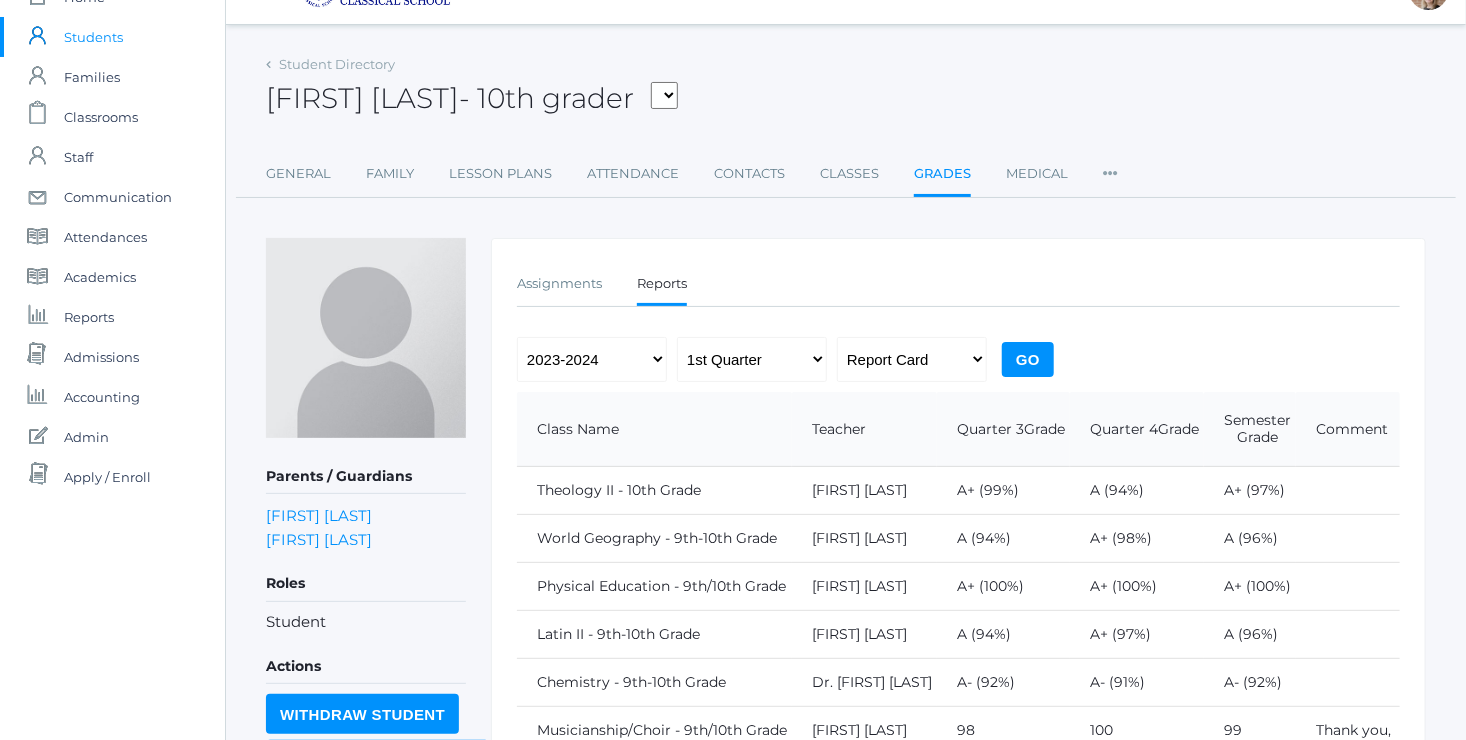click on "Go" at bounding box center (1028, 359) 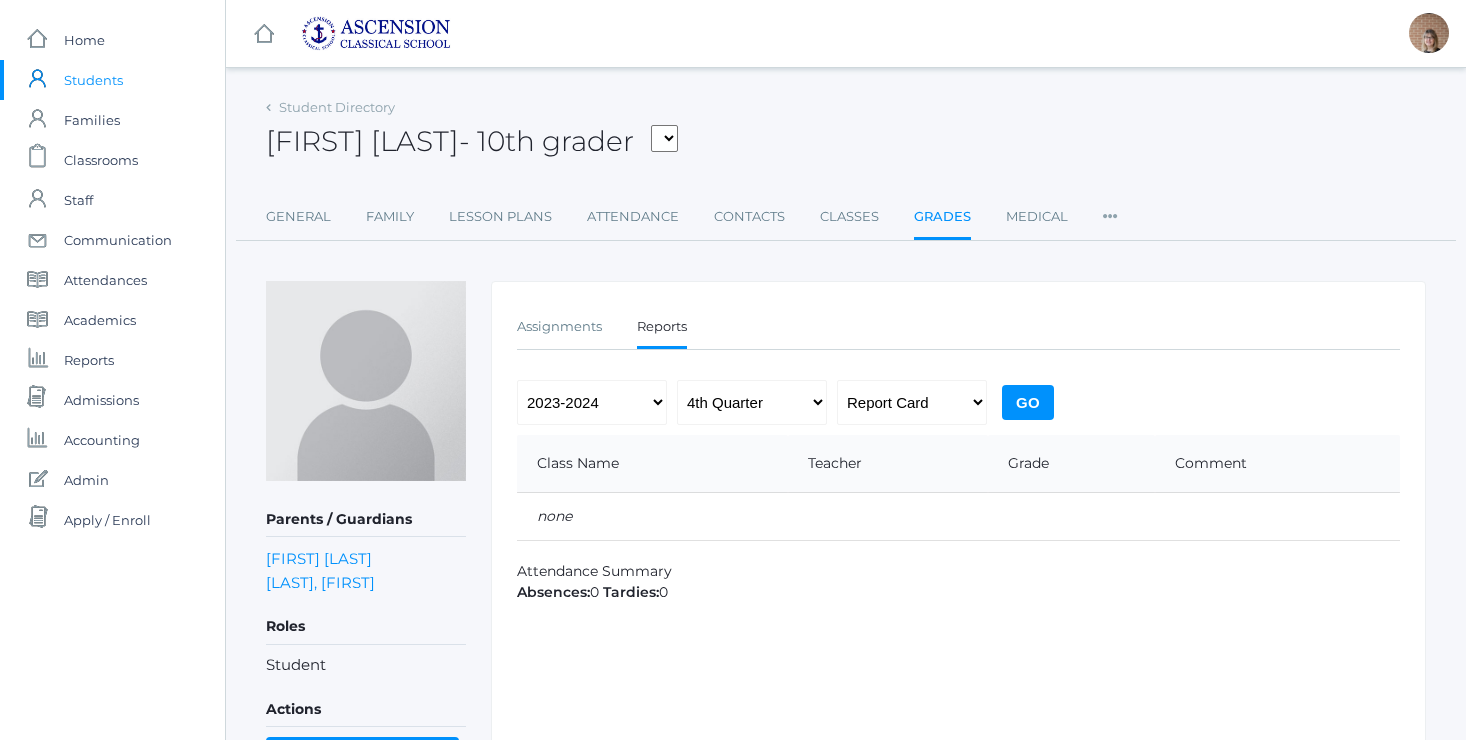 scroll, scrollTop: 0, scrollLeft: 0, axis: both 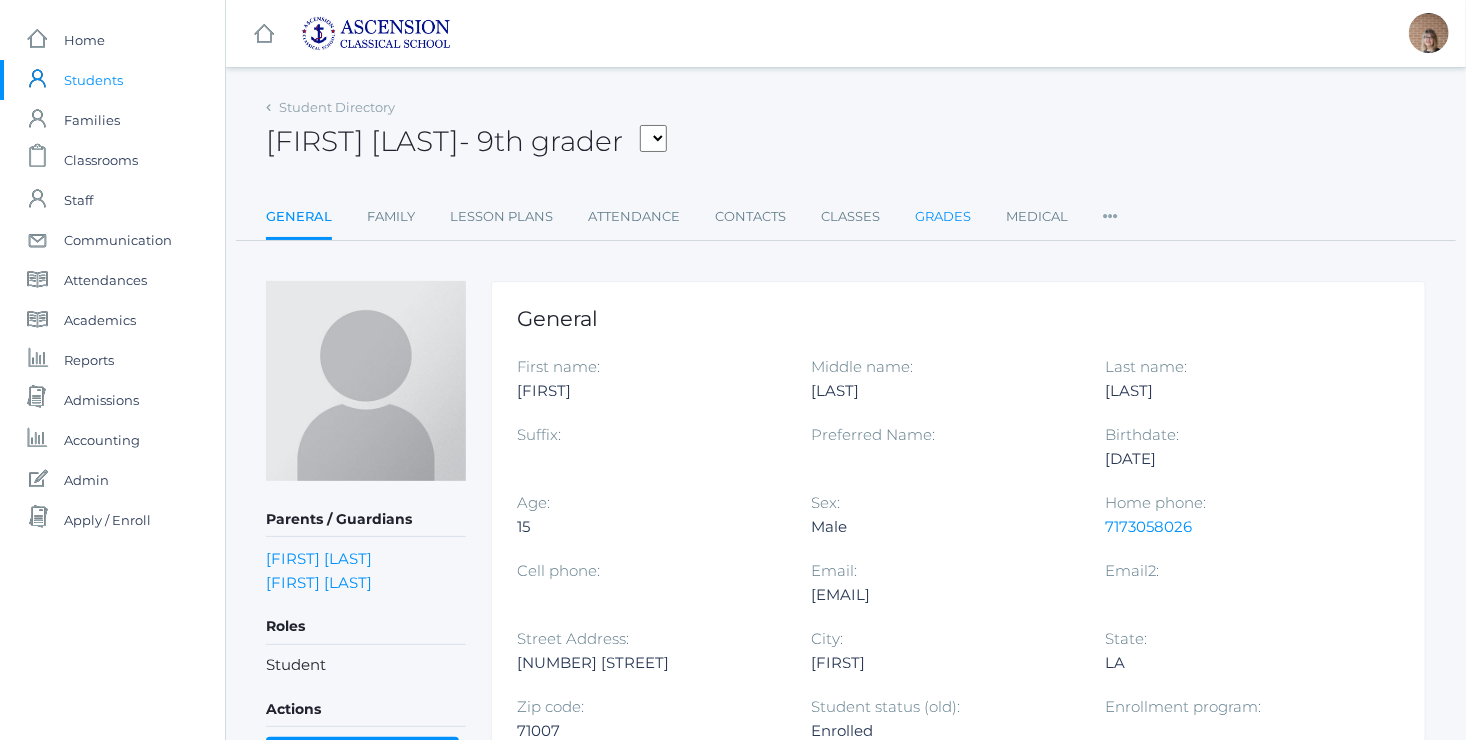 click on "Grades" at bounding box center (943, 217) 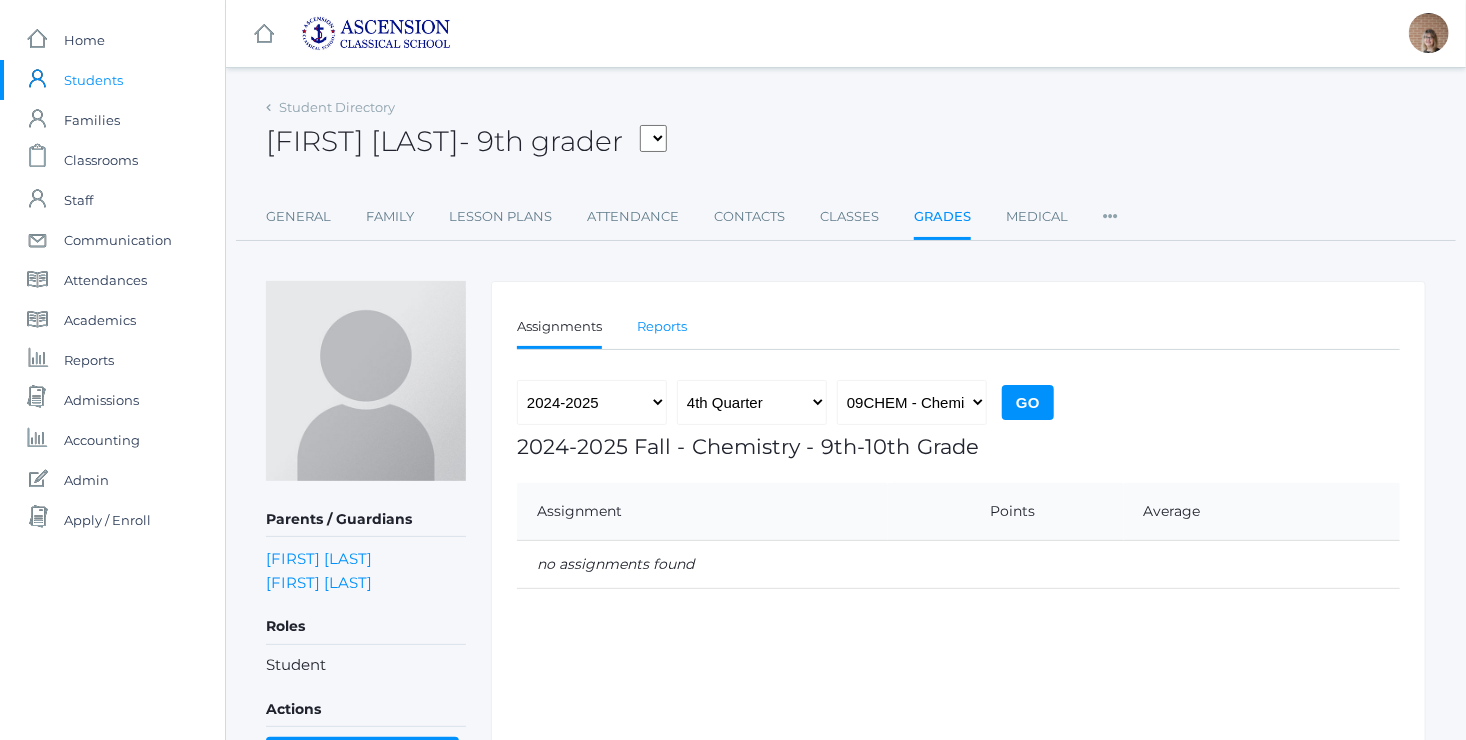 click on "Reports" at bounding box center [662, 327] 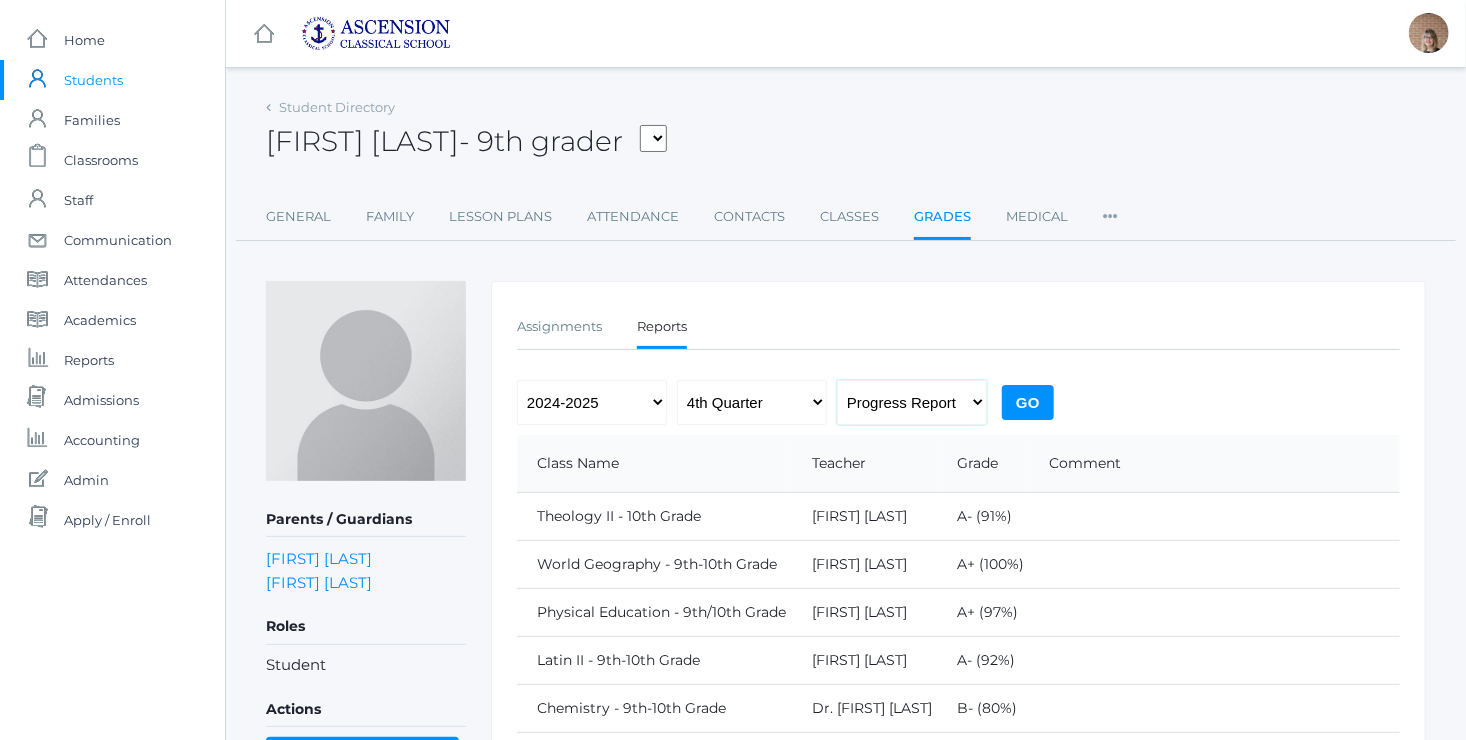 click on "Progress Report
Report Card" at bounding box center [912, 402] 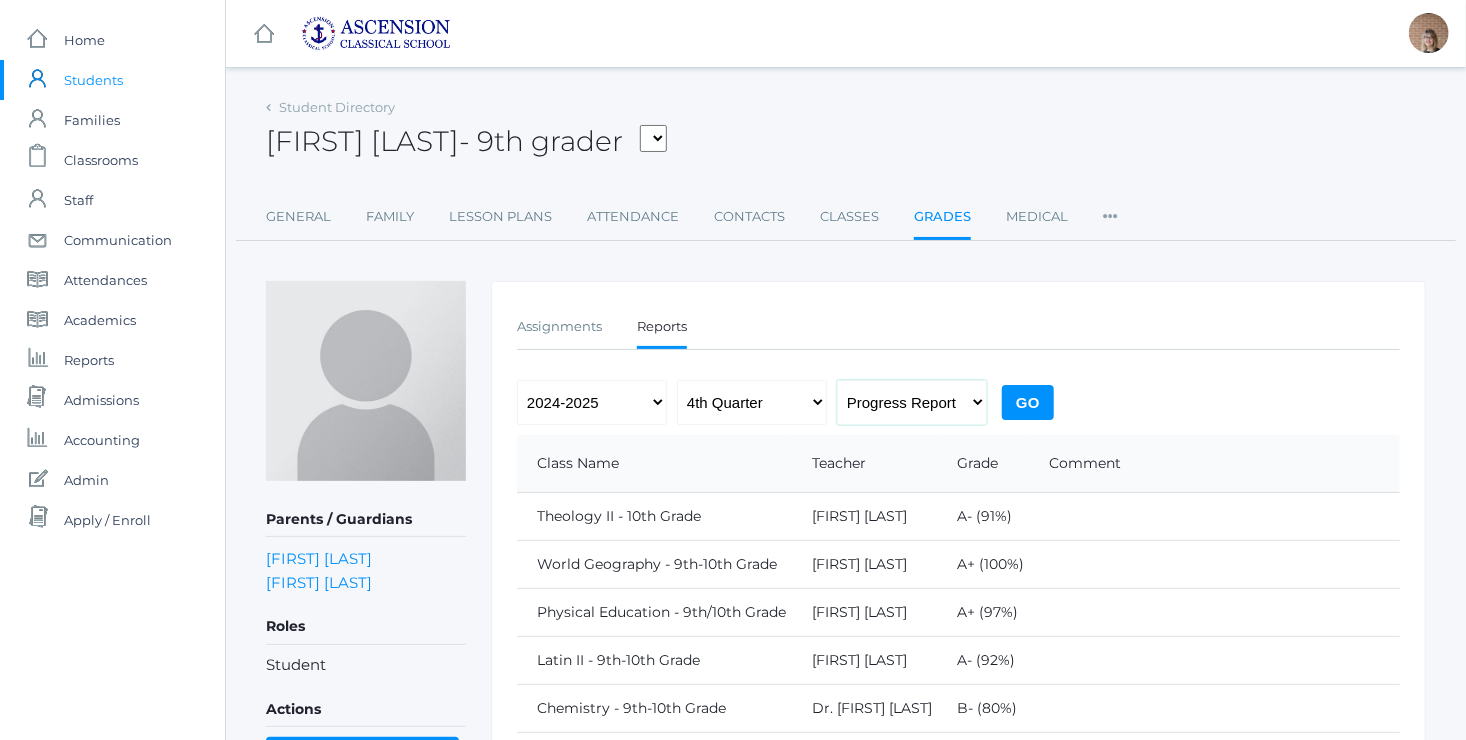 select on "report" 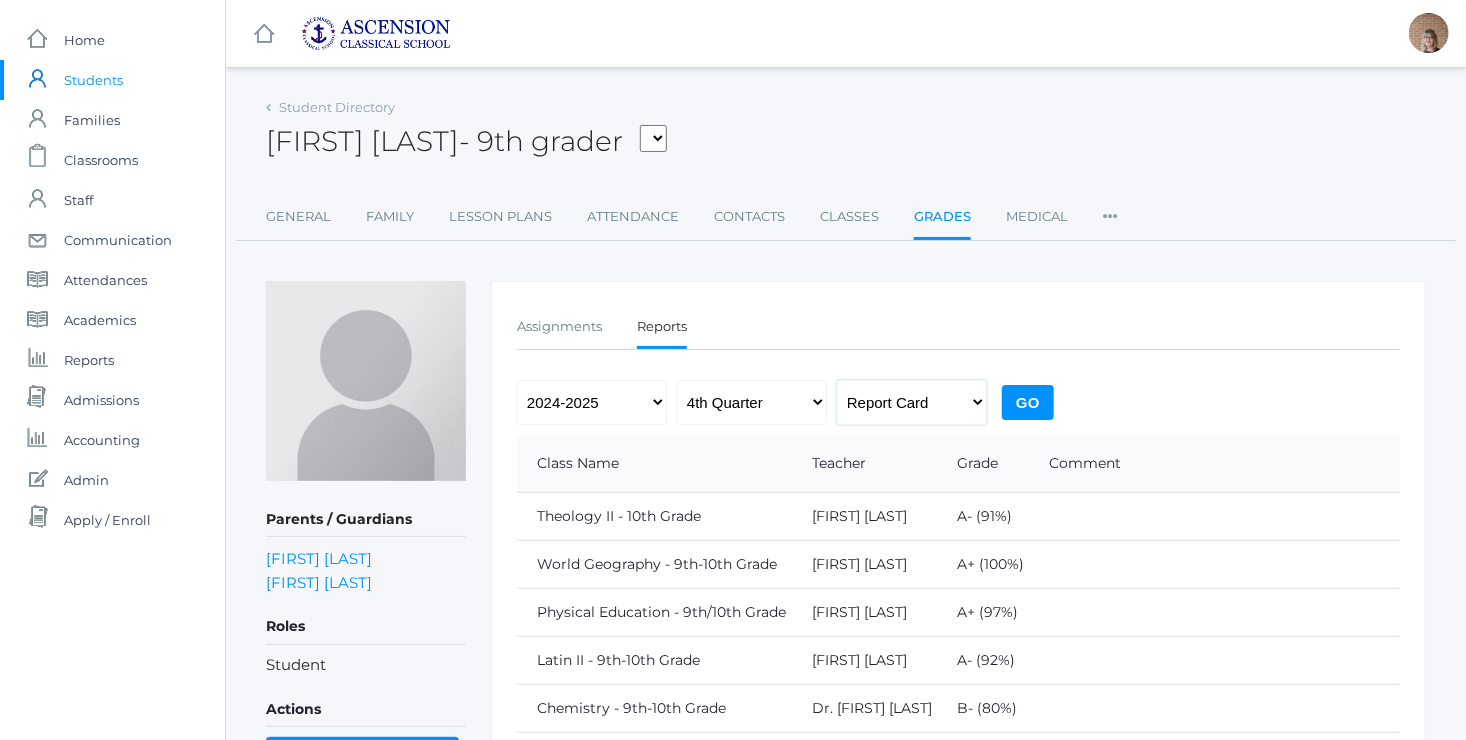 click on "Progress Report
Report Card" at bounding box center [912, 402] 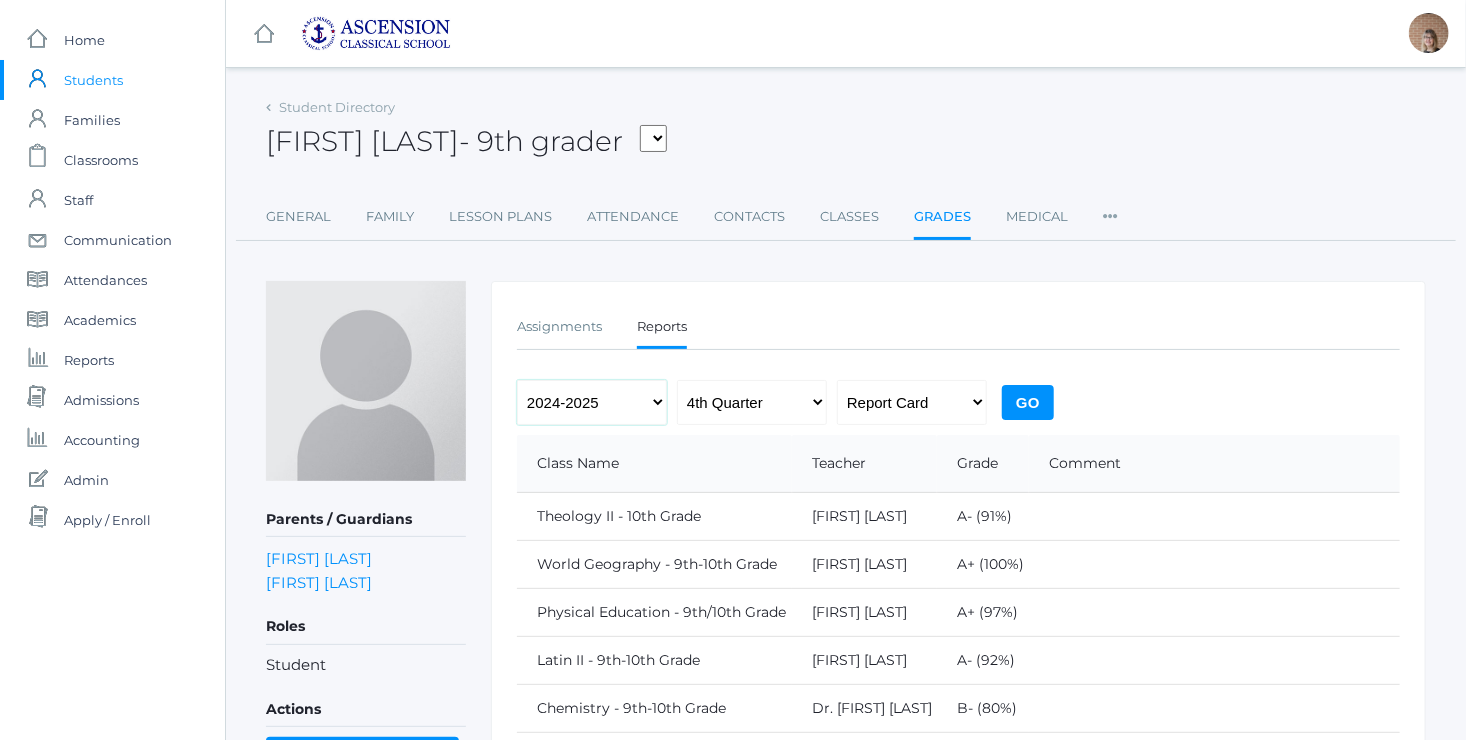 click on "2022-2023
2023-2024
2024-2025" at bounding box center (592, 402) 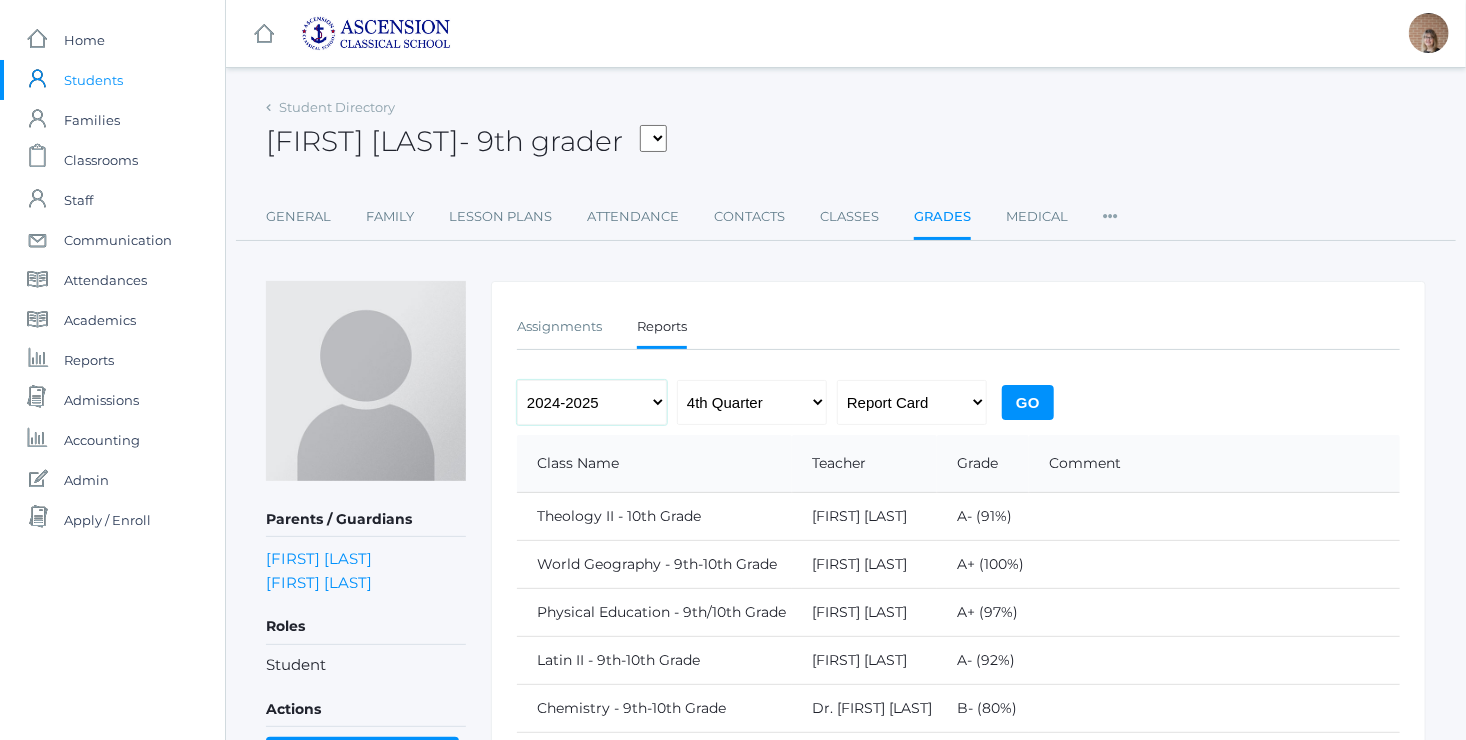 select on "2023-2024" 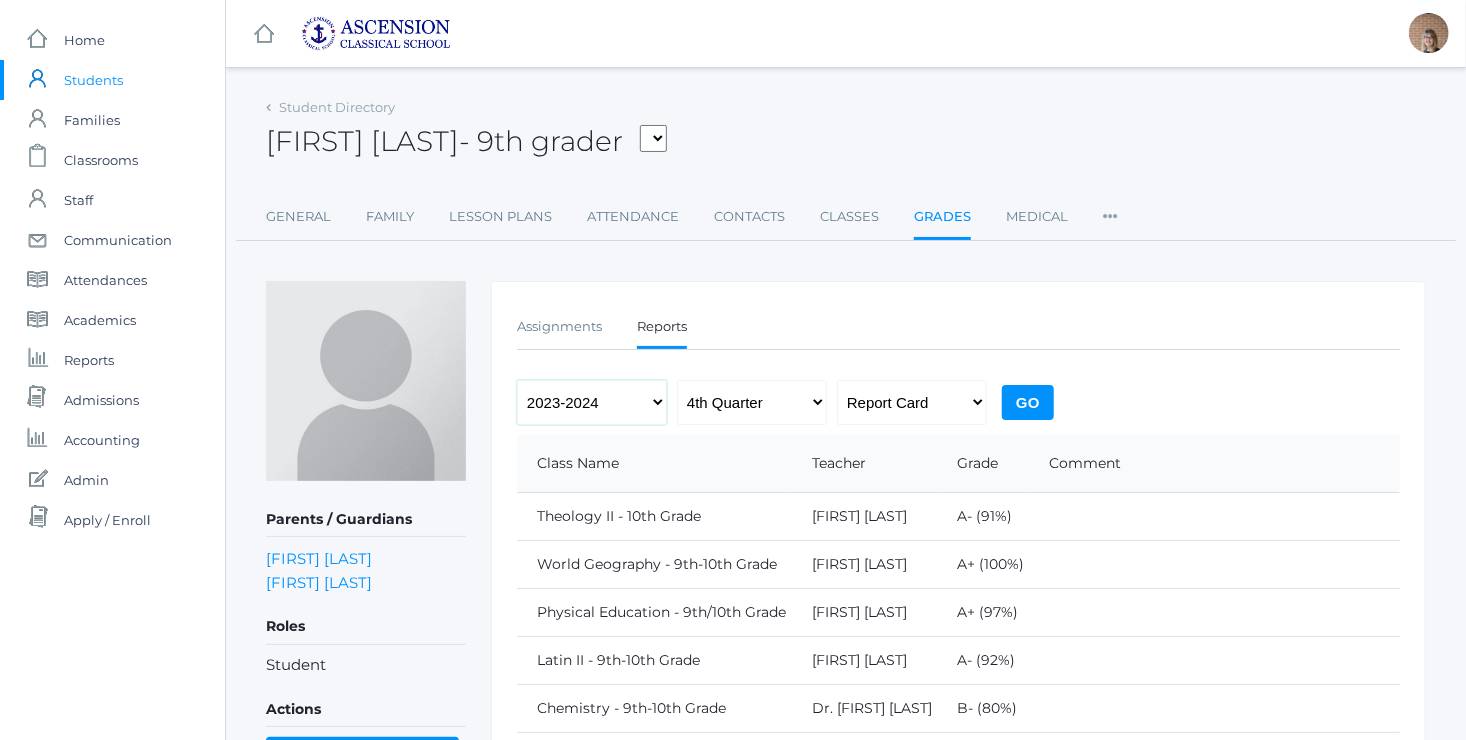 click on "2022-2023
2023-2024
2024-2025" at bounding box center [592, 402] 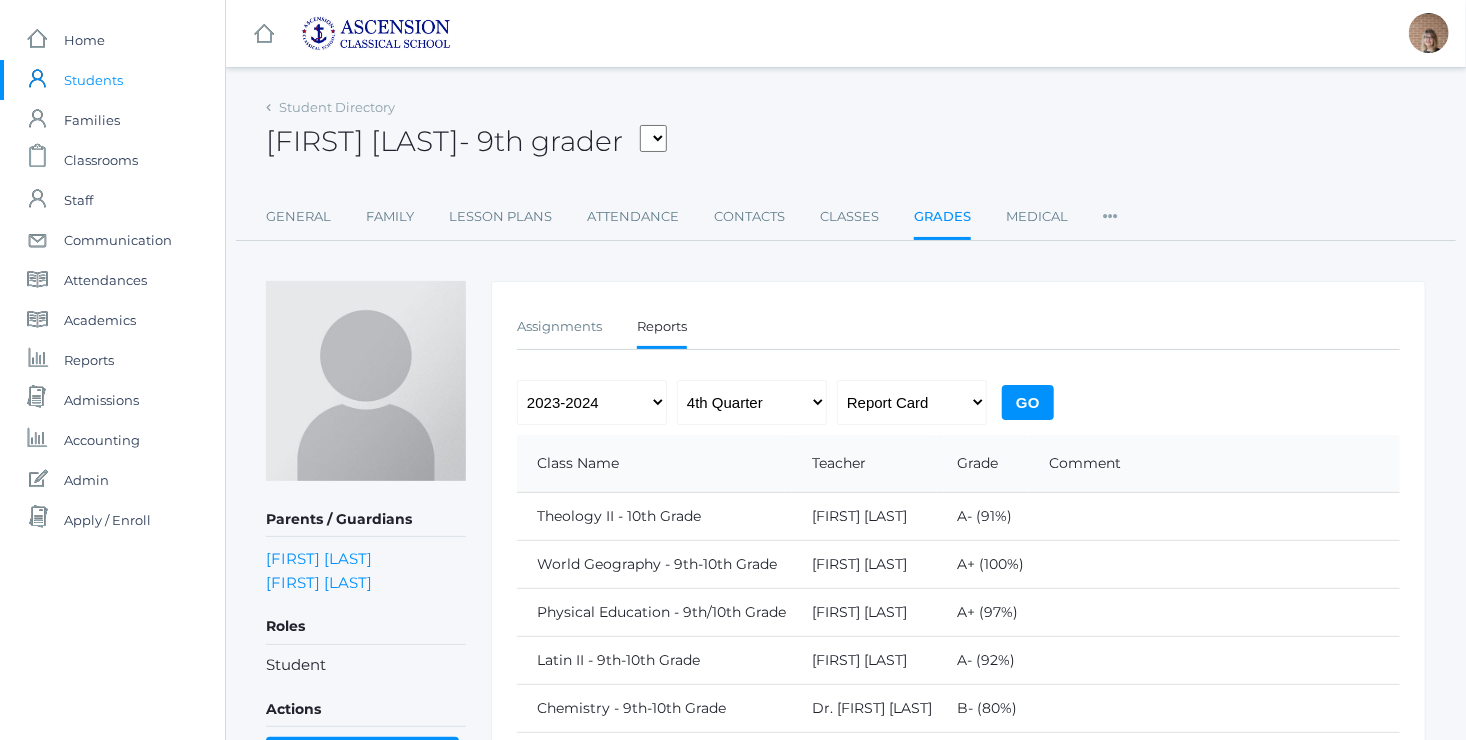 click on "Go" at bounding box center (1028, 402) 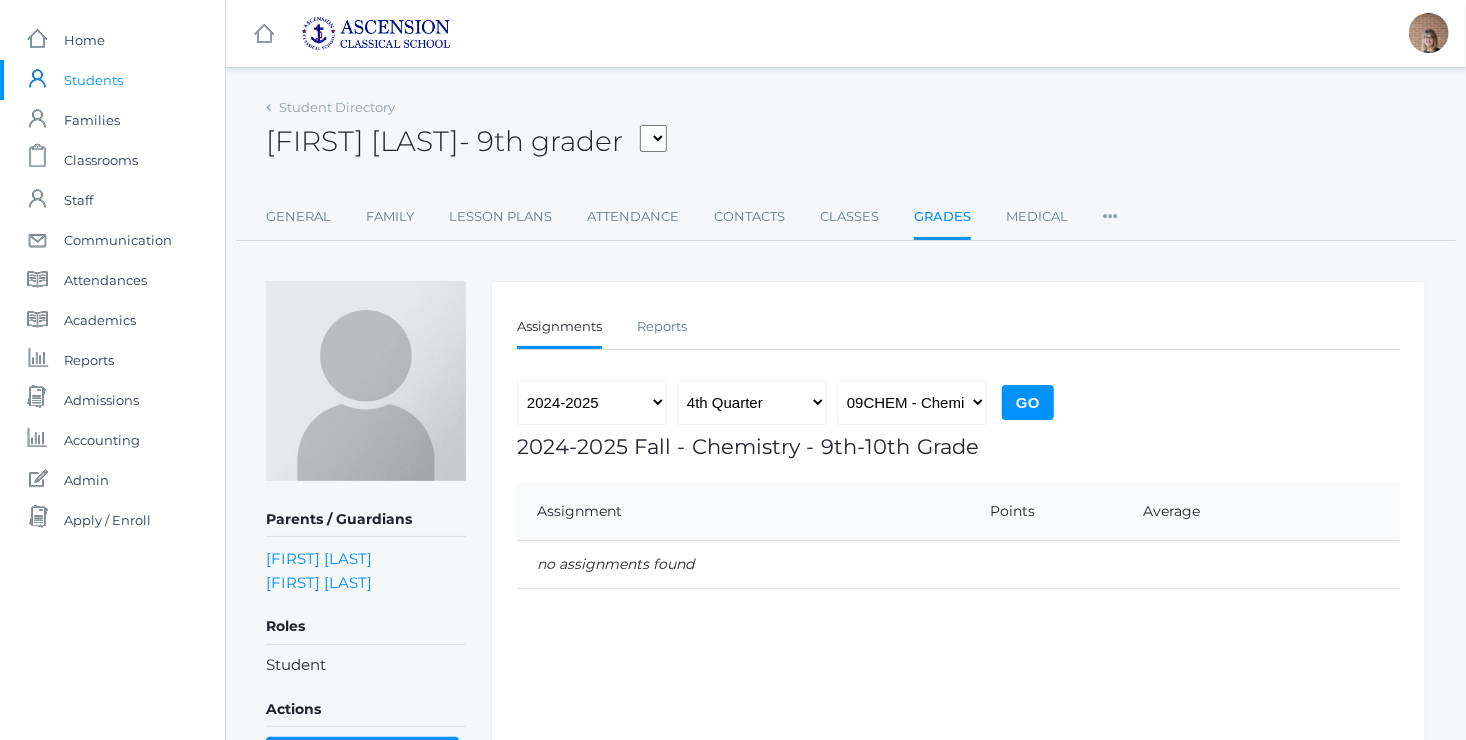 click on "Burke, Perry
Daniels, Abby
Desonier, Clara
Martin, Shawn
Rimmer, Ava" at bounding box center [653, 138] 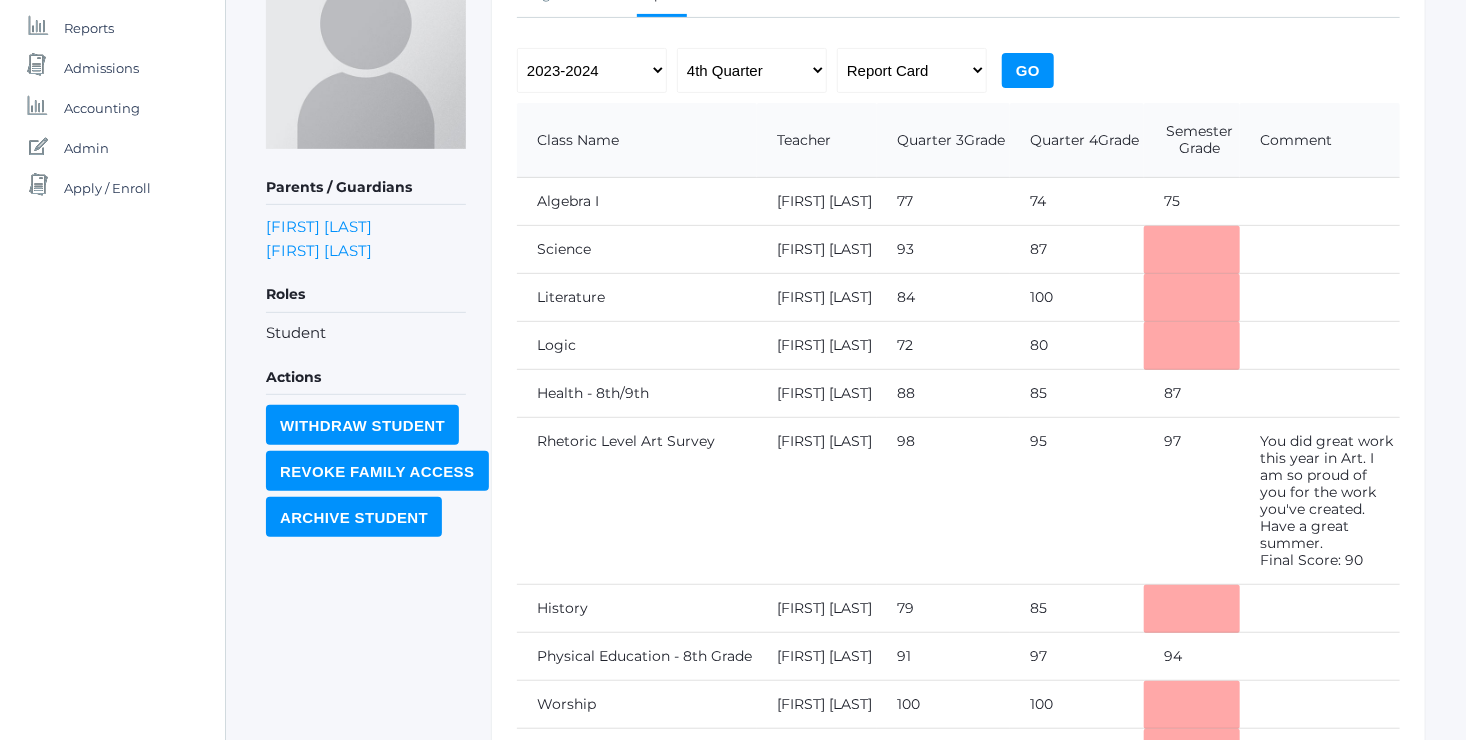 scroll, scrollTop: 335, scrollLeft: 0, axis: vertical 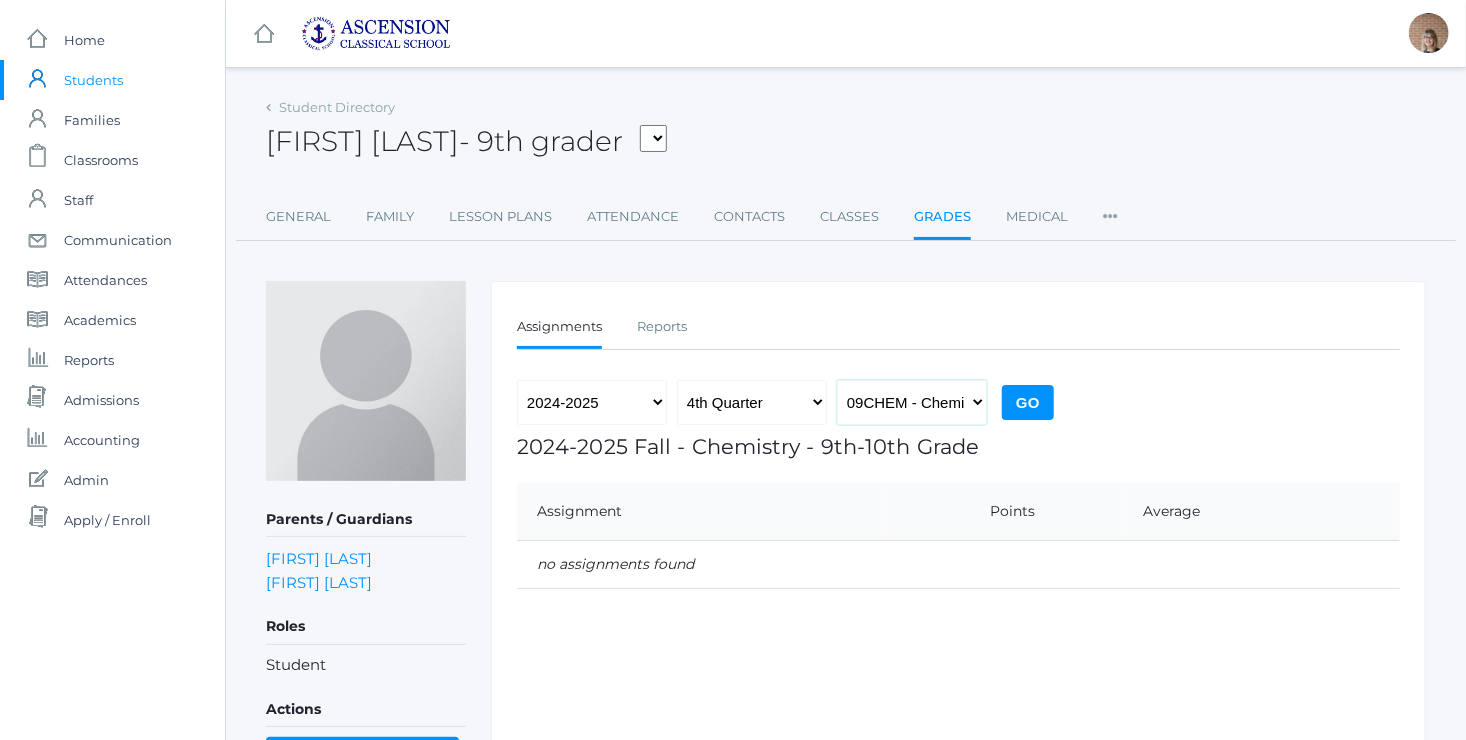 click on "09CHEM - Chemistry  9th-10th Grade
09ENG - English 1
09GEO - Geometry 9th-10th Geometry
09HOME - Homeroom-9
09LAT - Latin II 9th-10th Grade
MUSICRHET - Musicianship/Choir  9th/10th Grade
PERHET - Physical Education 9th/10th  Grade
10THEO - Theology II 10th Grade
09HIS2 - Western Civilization
09LWH - World Geography 9th-10th Grade" at bounding box center [912, 402] 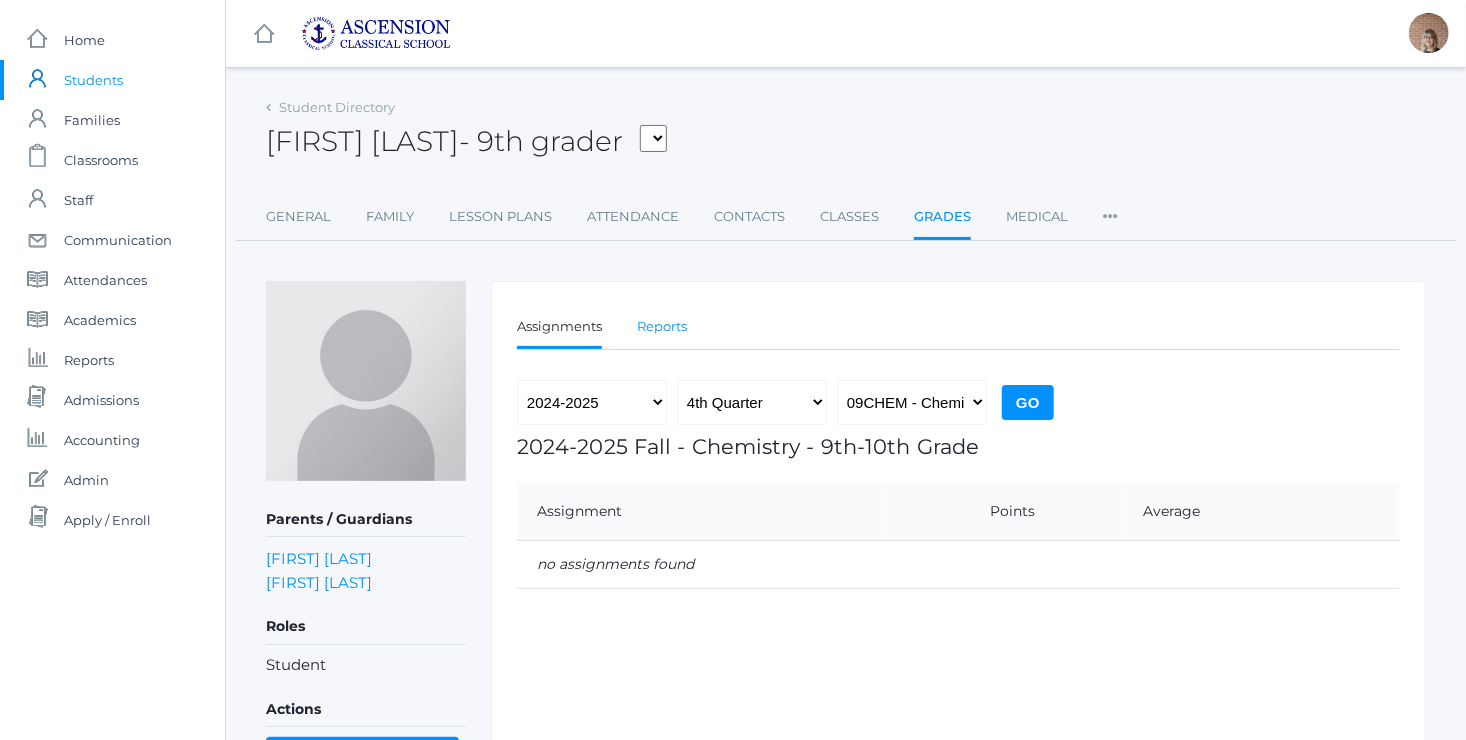 click on "Reports" at bounding box center [662, 327] 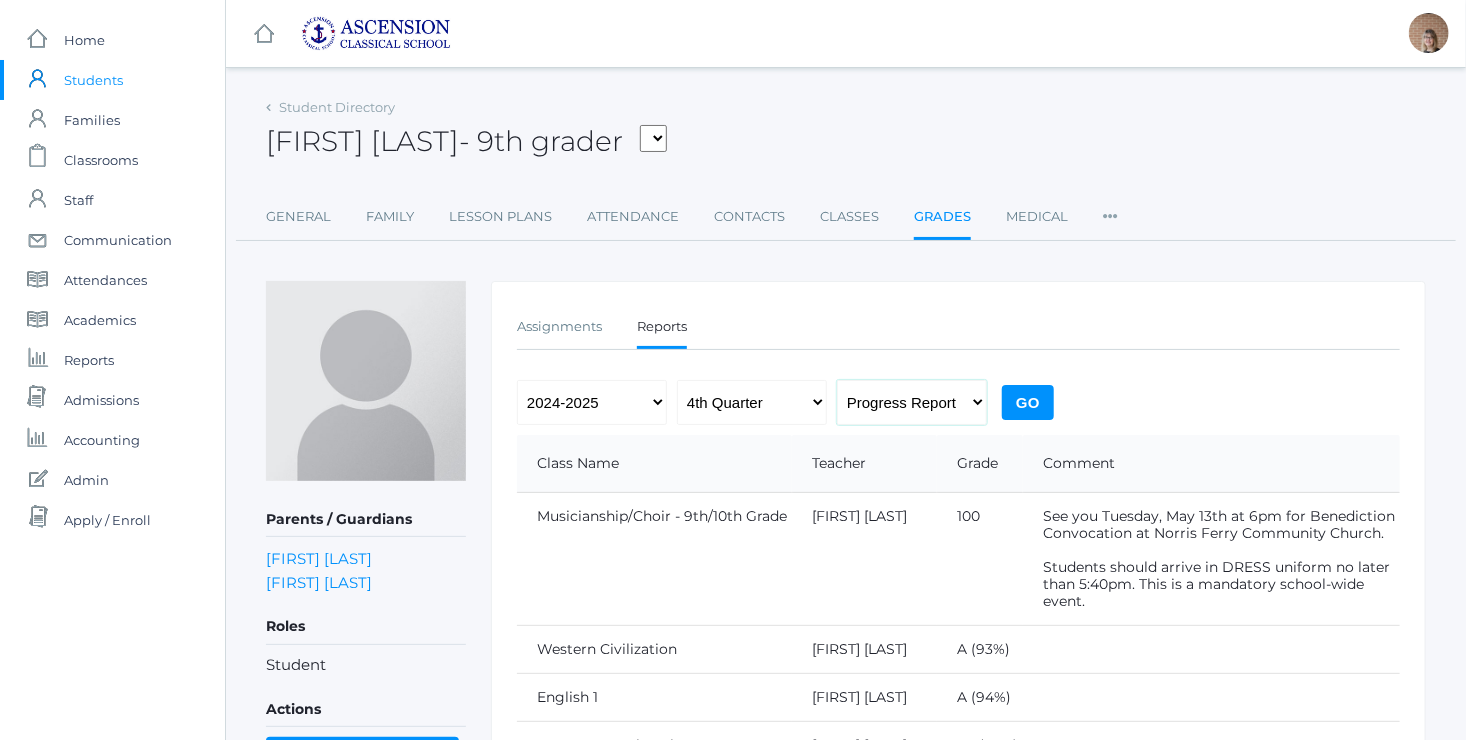 click on "Progress Report
Report Card" at bounding box center [912, 402] 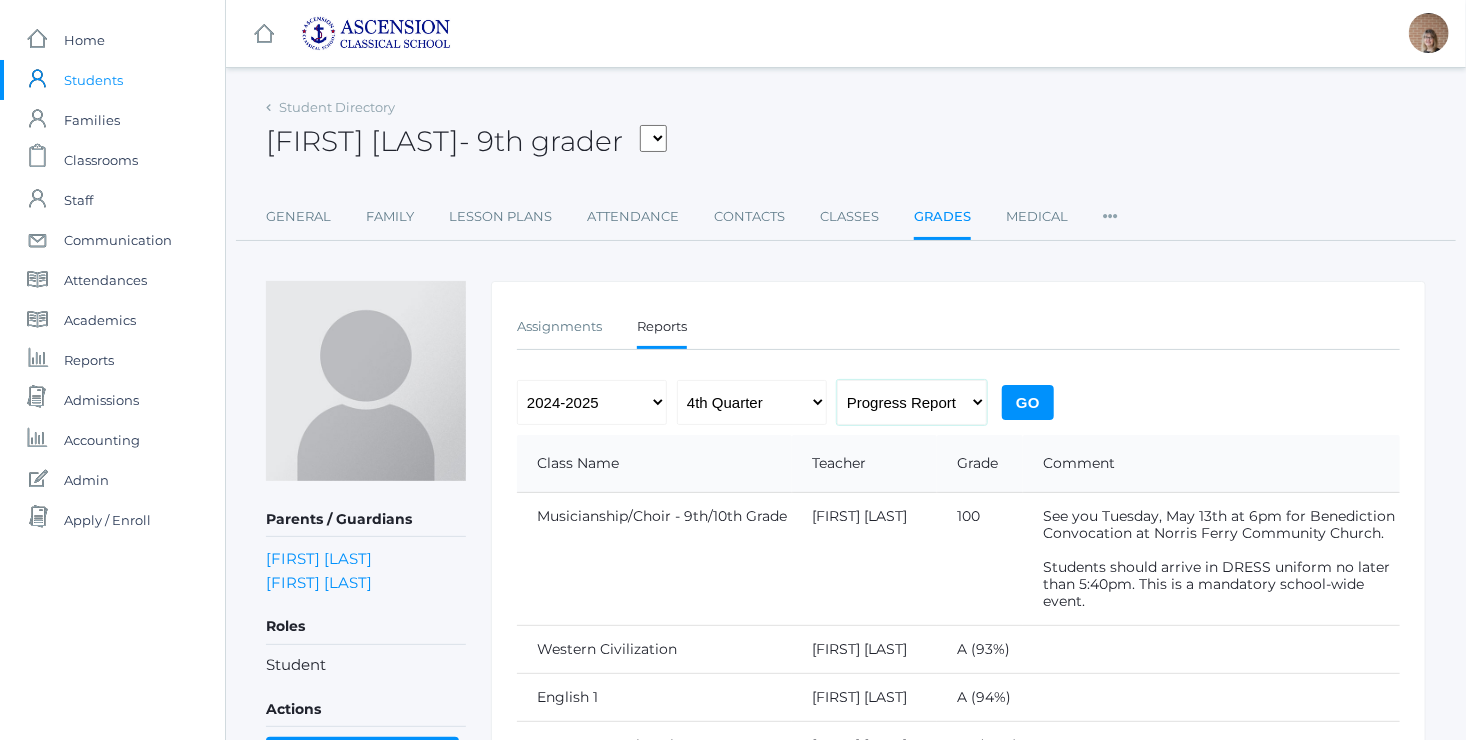 select on "report" 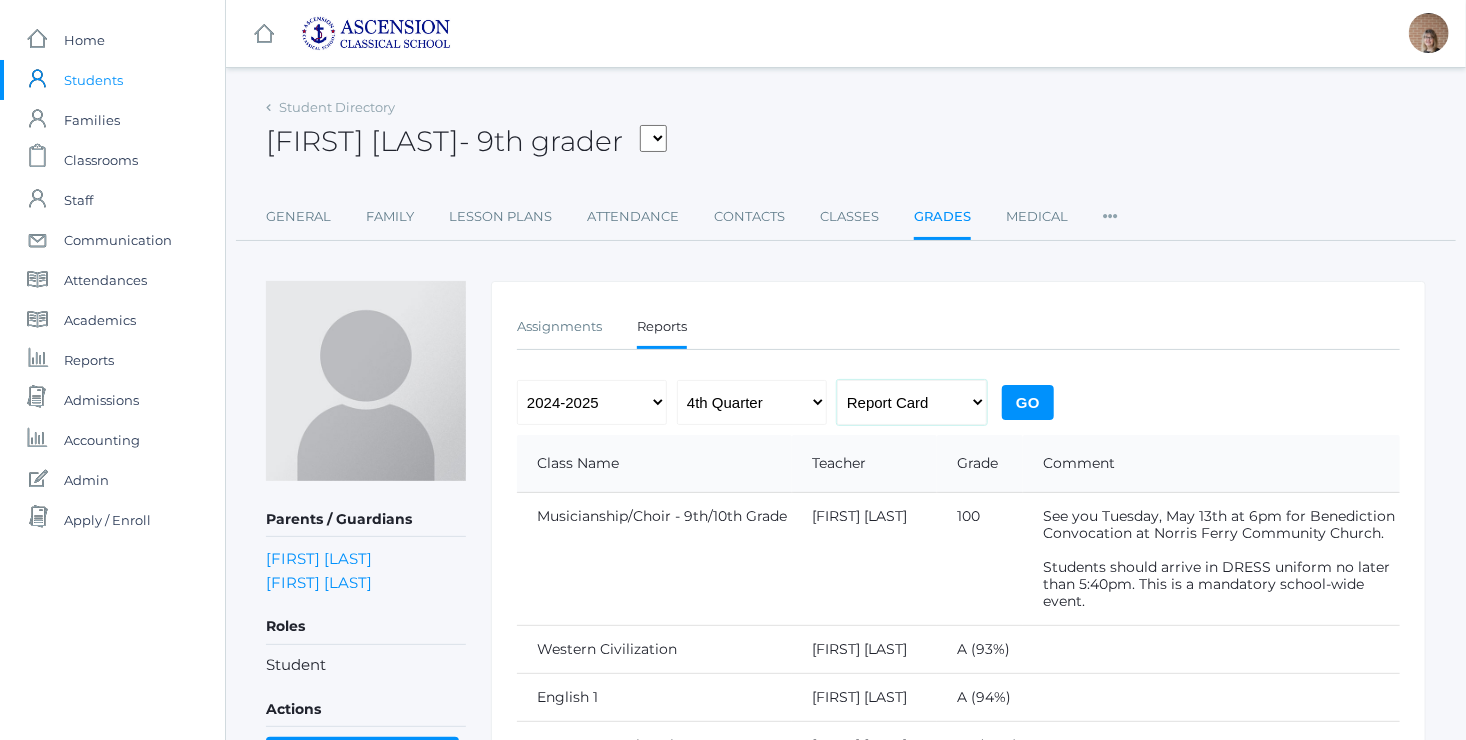 click on "Progress Report
Report Card" at bounding box center [912, 402] 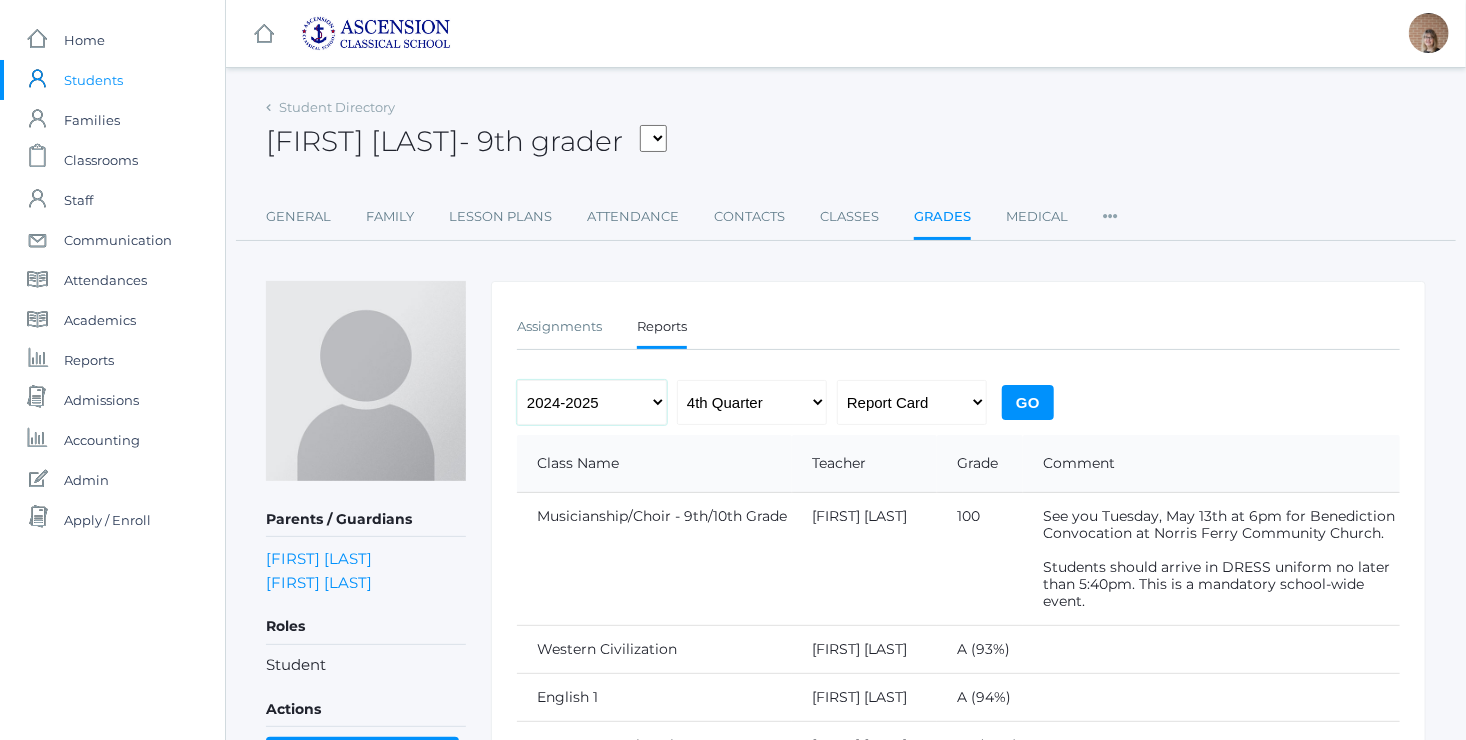 click on "2022-2023
2023-2024
2024-2025" at bounding box center (592, 402) 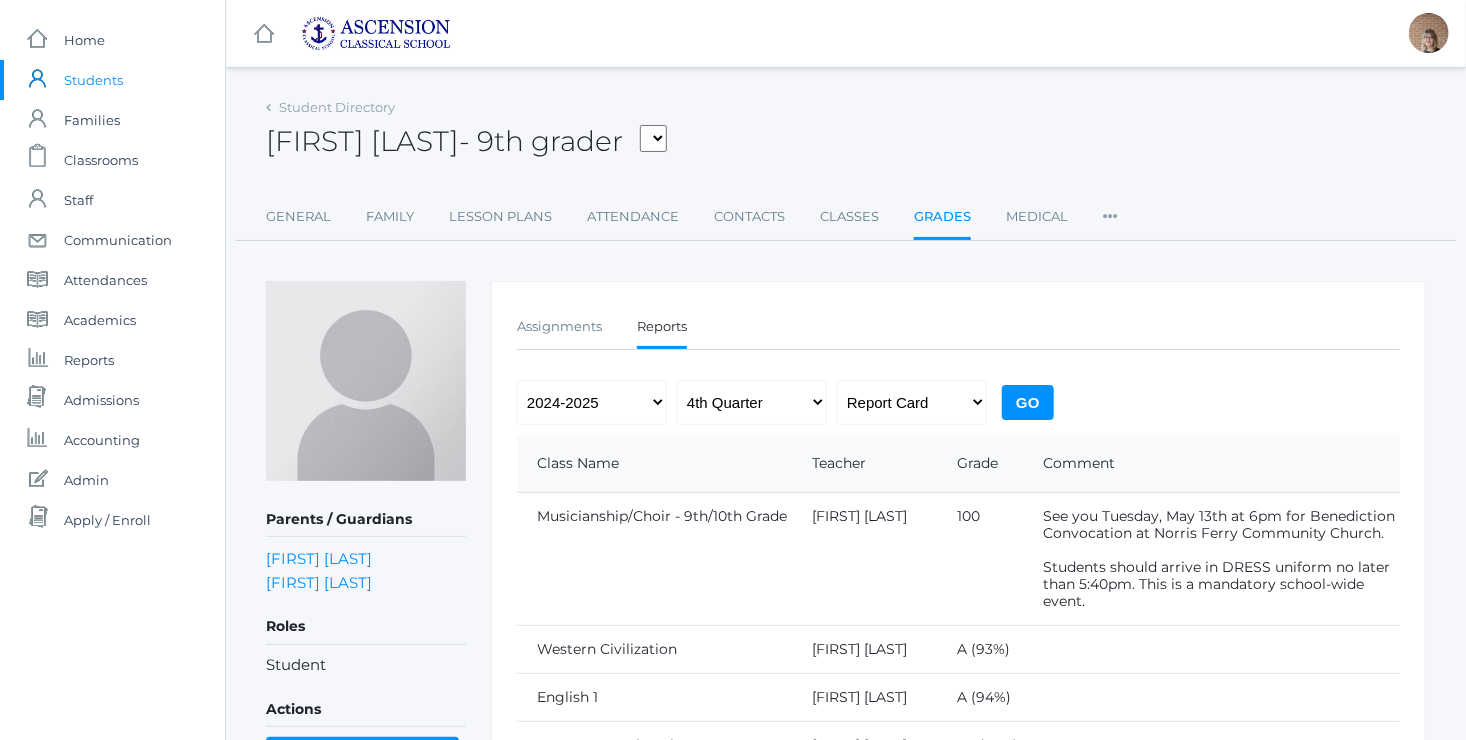 click on "Go" at bounding box center [1028, 402] 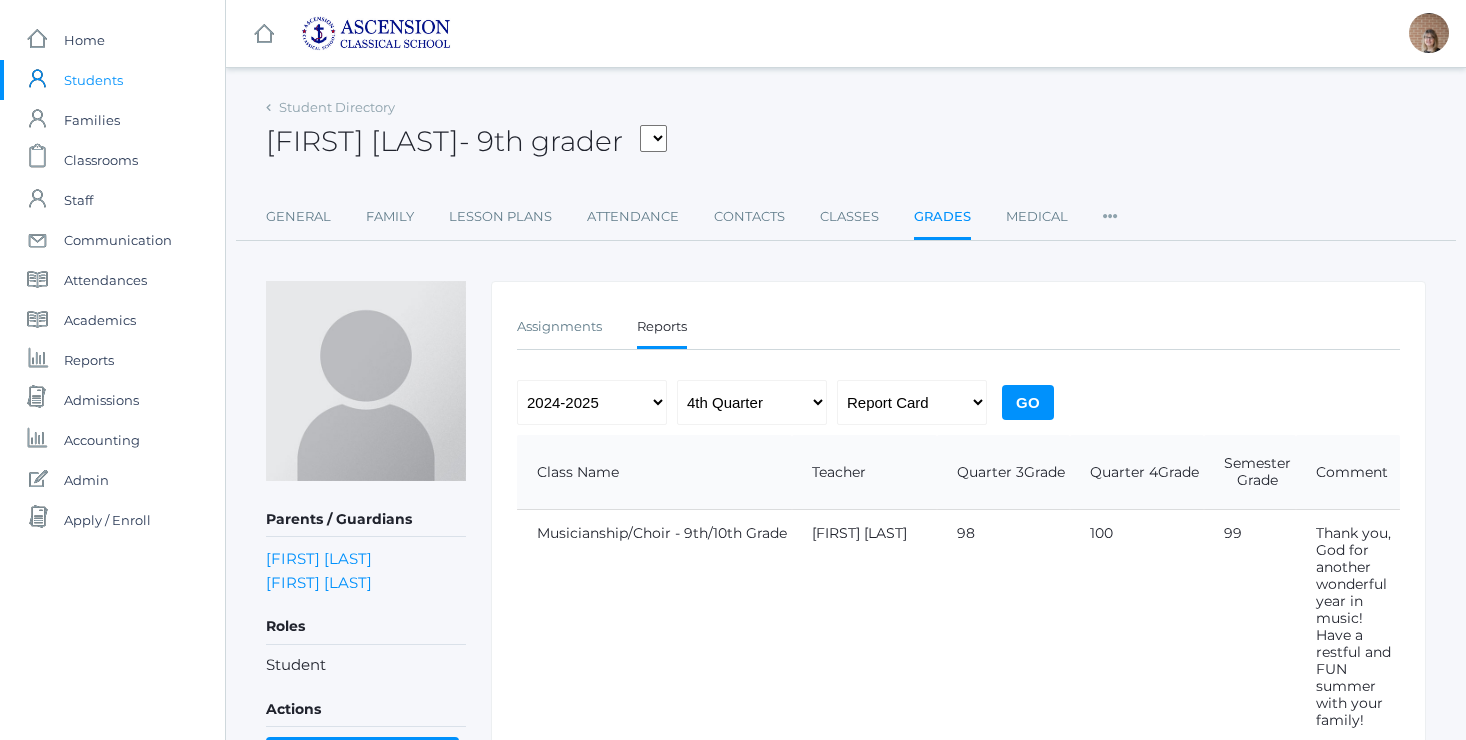 scroll, scrollTop: 0, scrollLeft: 0, axis: both 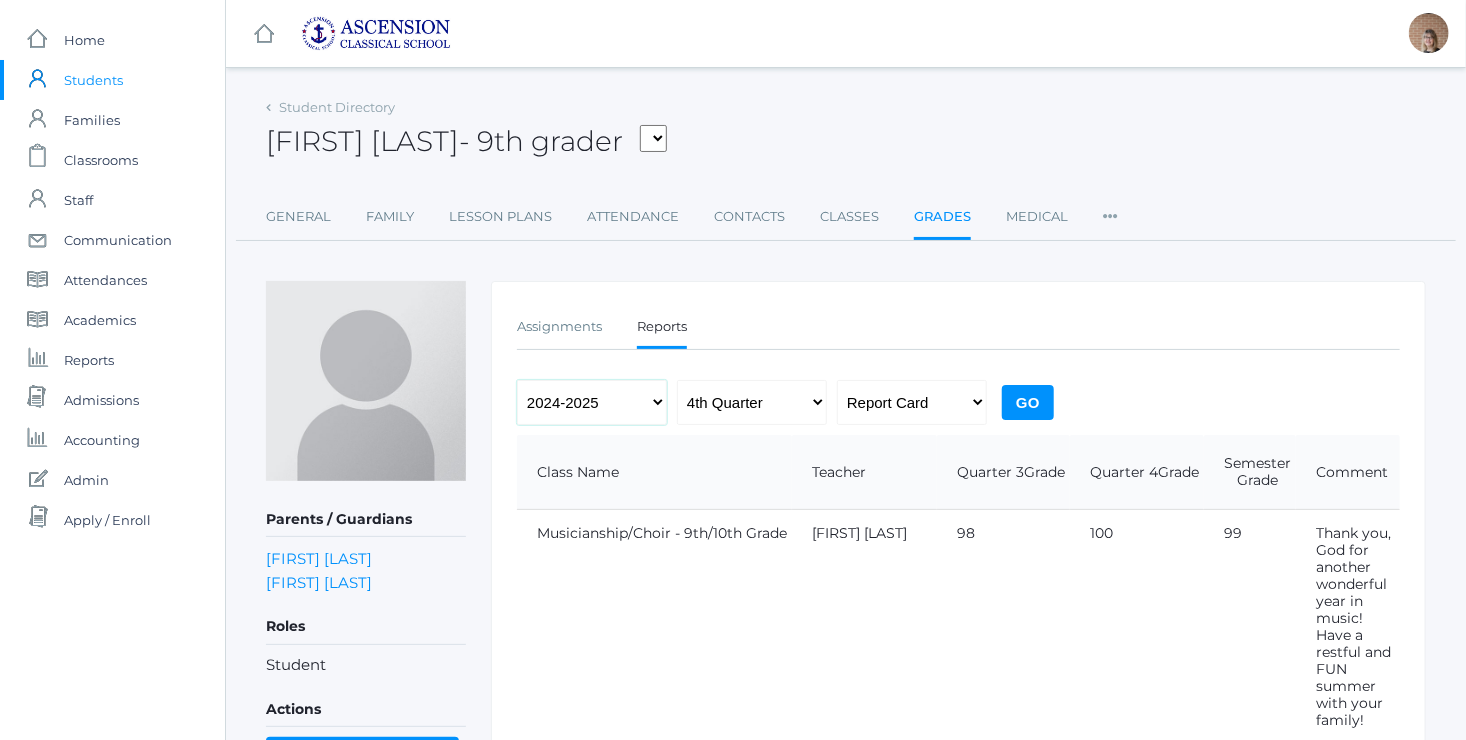 click on "2022-2023
2023-2024
2024-2025" at bounding box center (592, 402) 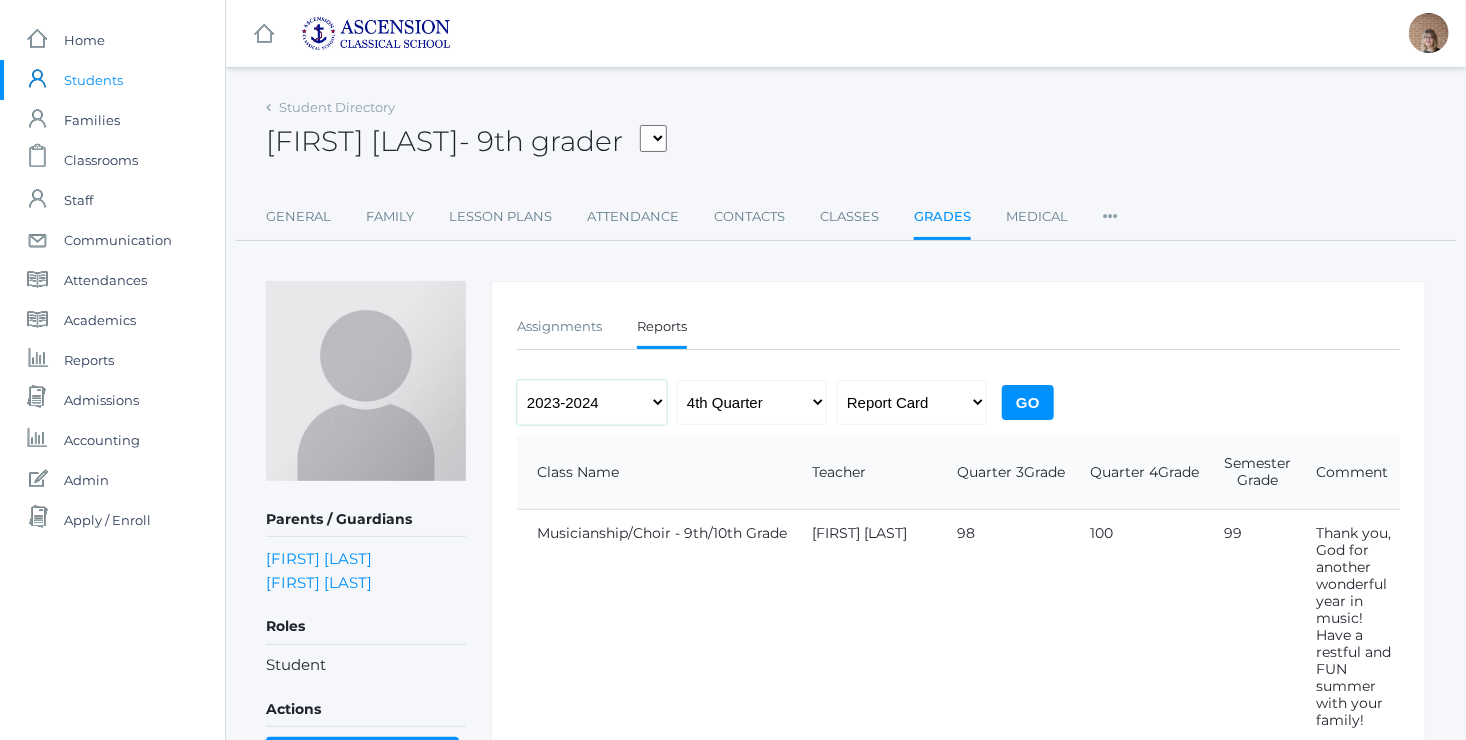 click on "2022-2023
2023-2024
2024-2025" at bounding box center [592, 402] 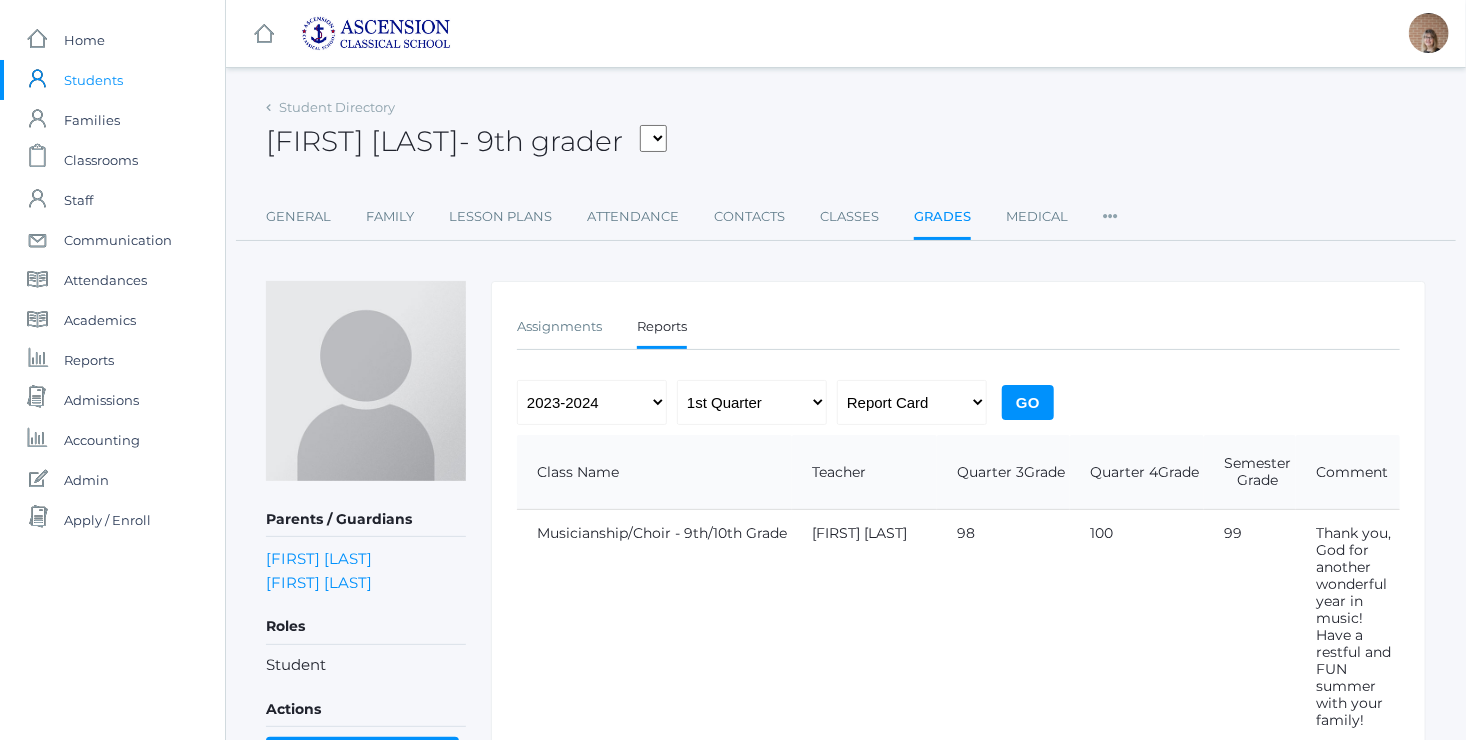 click on "Go" at bounding box center (1028, 402) 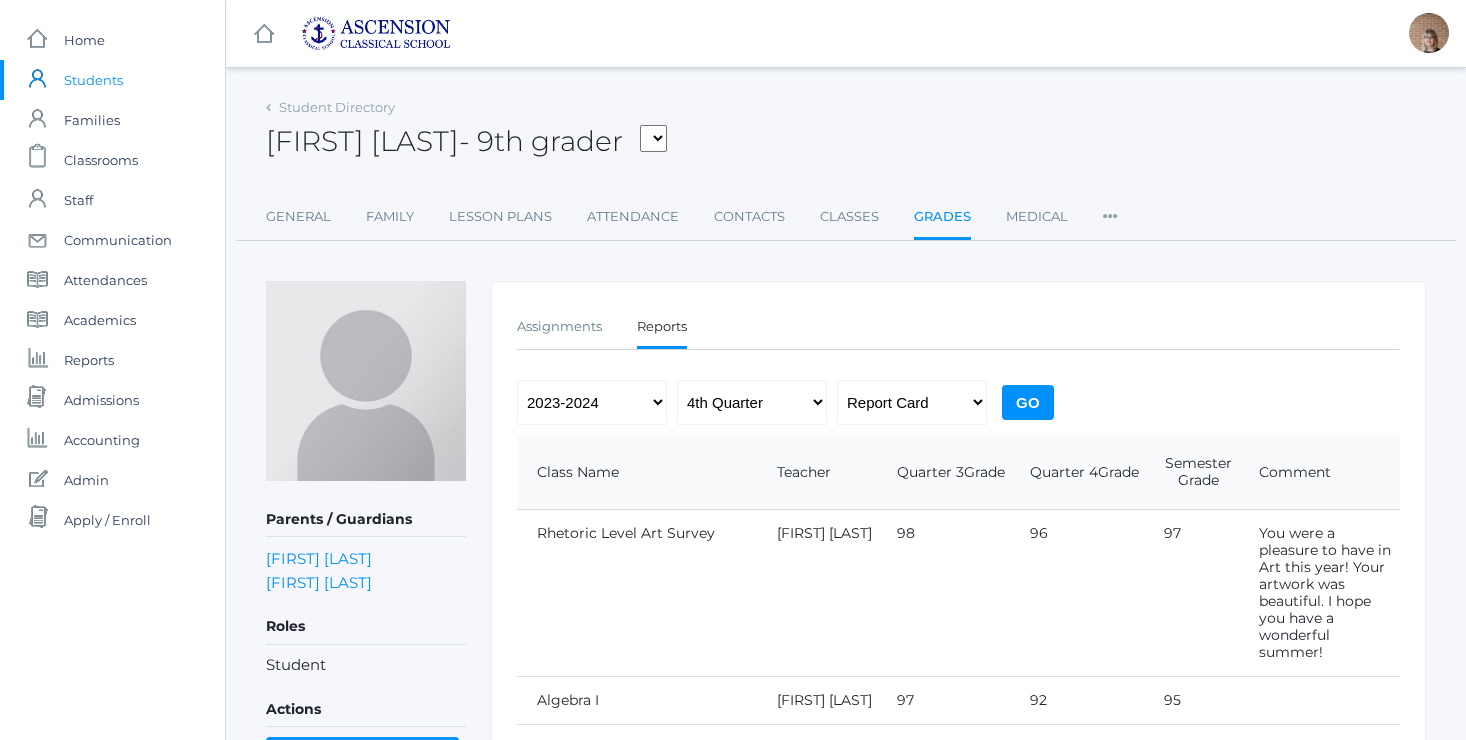 scroll, scrollTop: 0, scrollLeft: 0, axis: both 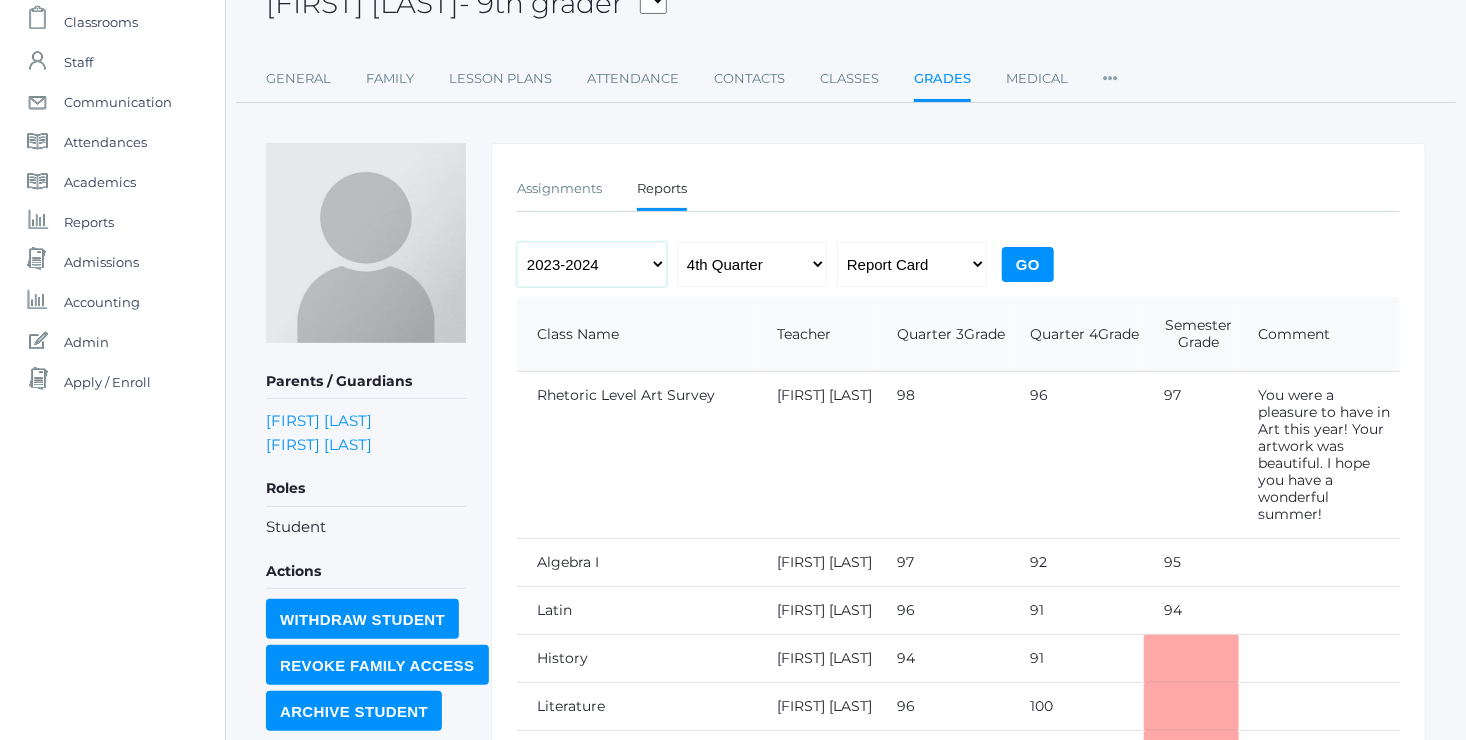 click on "2022-2023
2023-2024
2024-2025" at bounding box center [592, 264] 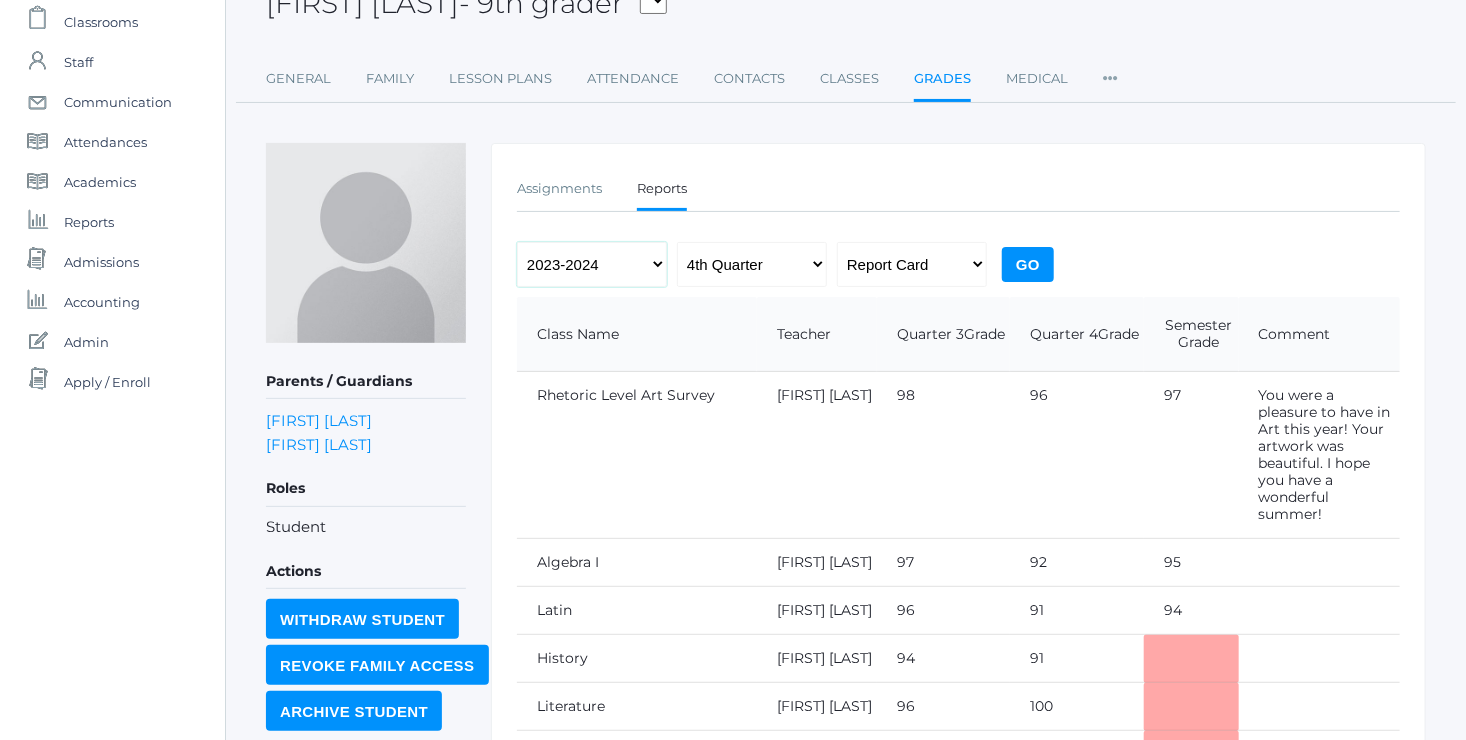 click on "2022-2023
2023-2024
2024-2025" at bounding box center [592, 264] 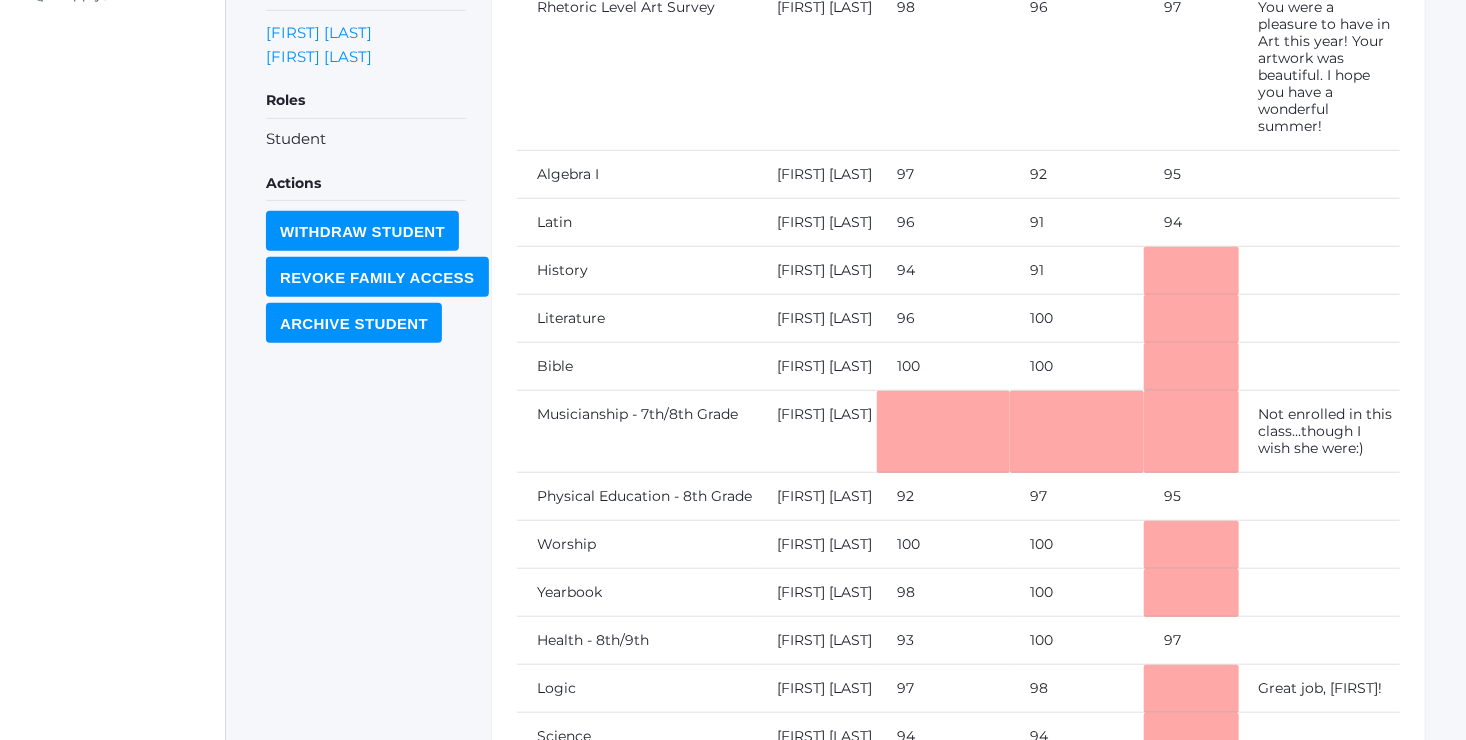 scroll, scrollTop: 528, scrollLeft: 0, axis: vertical 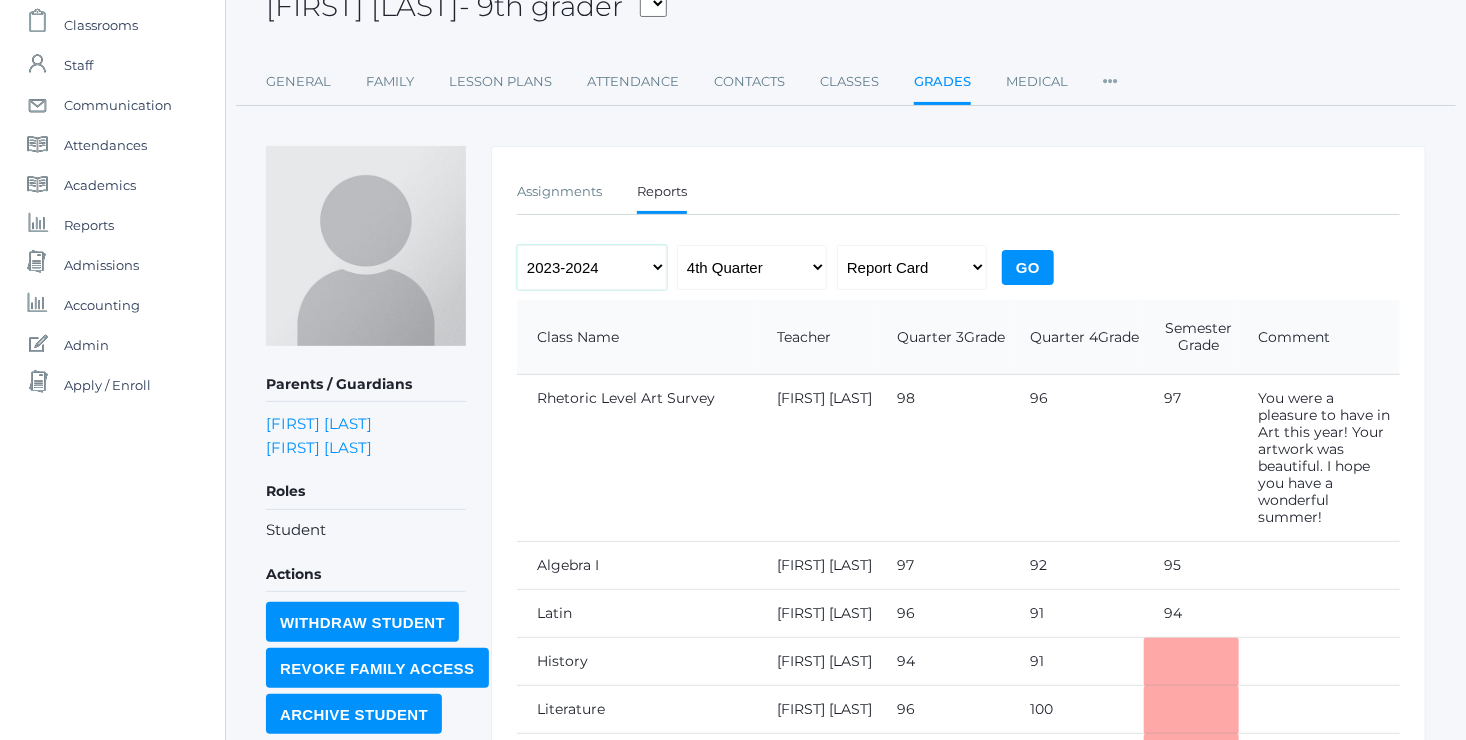click on "2022-2023
2023-2024
2024-2025" at bounding box center [592, 267] 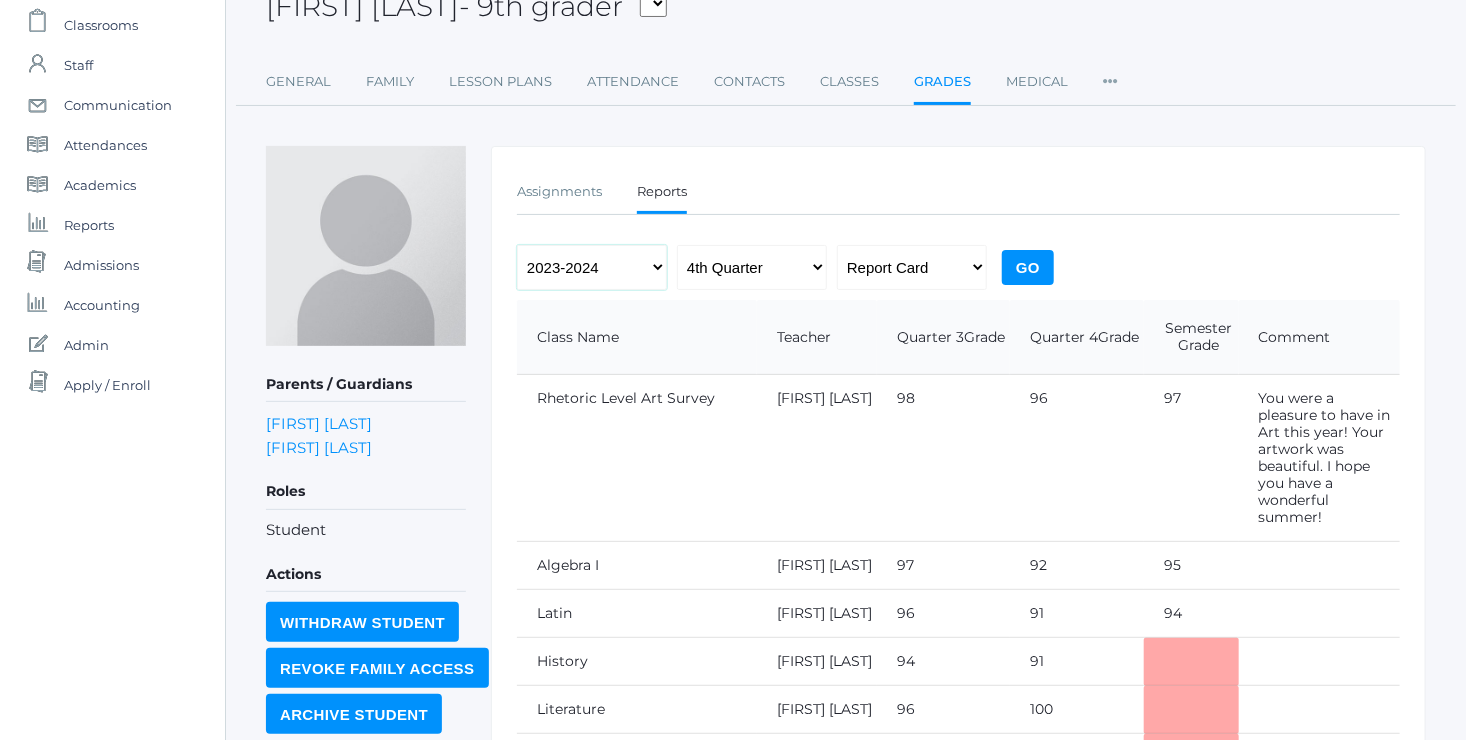 select on "2022-2023" 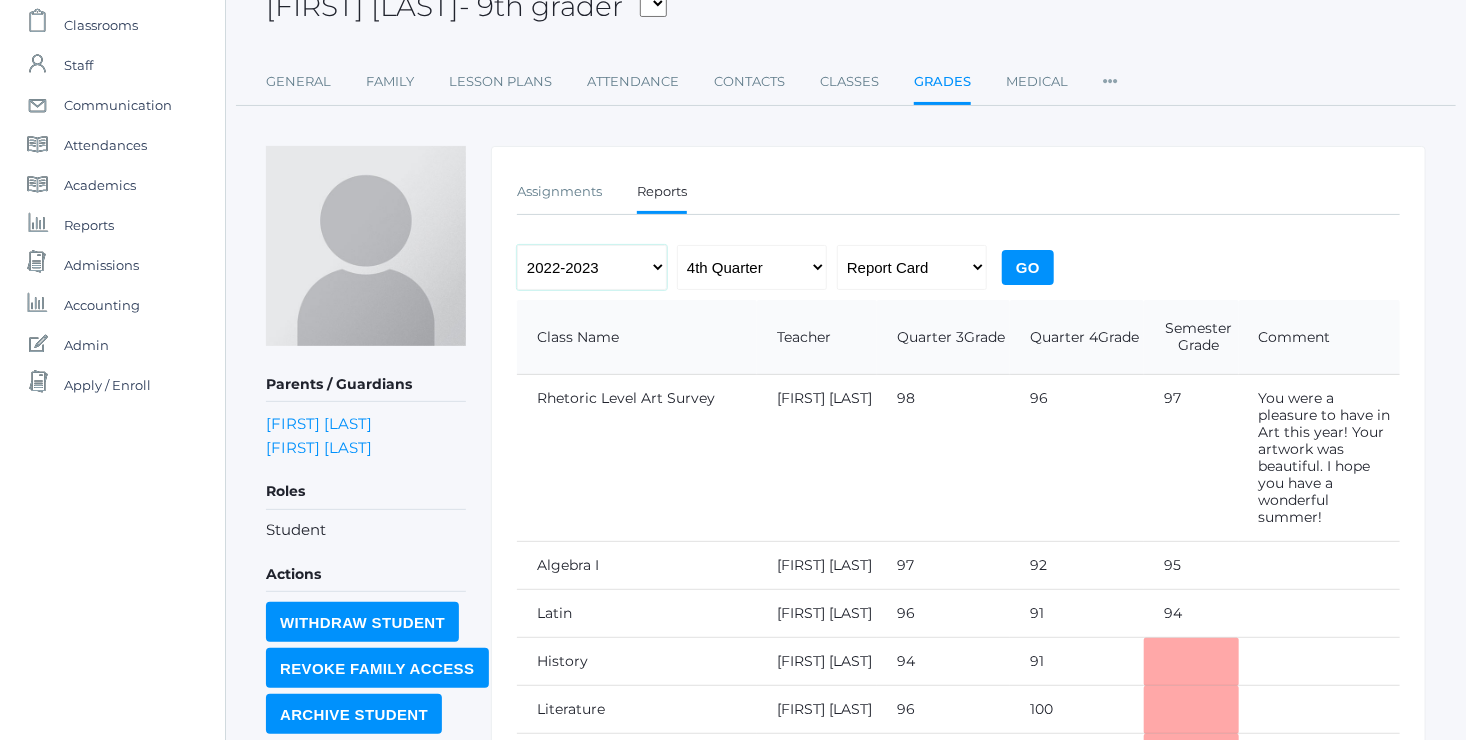 click on "2022-2023
2023-2024
2024-2025" at bounding box center (592, 267) 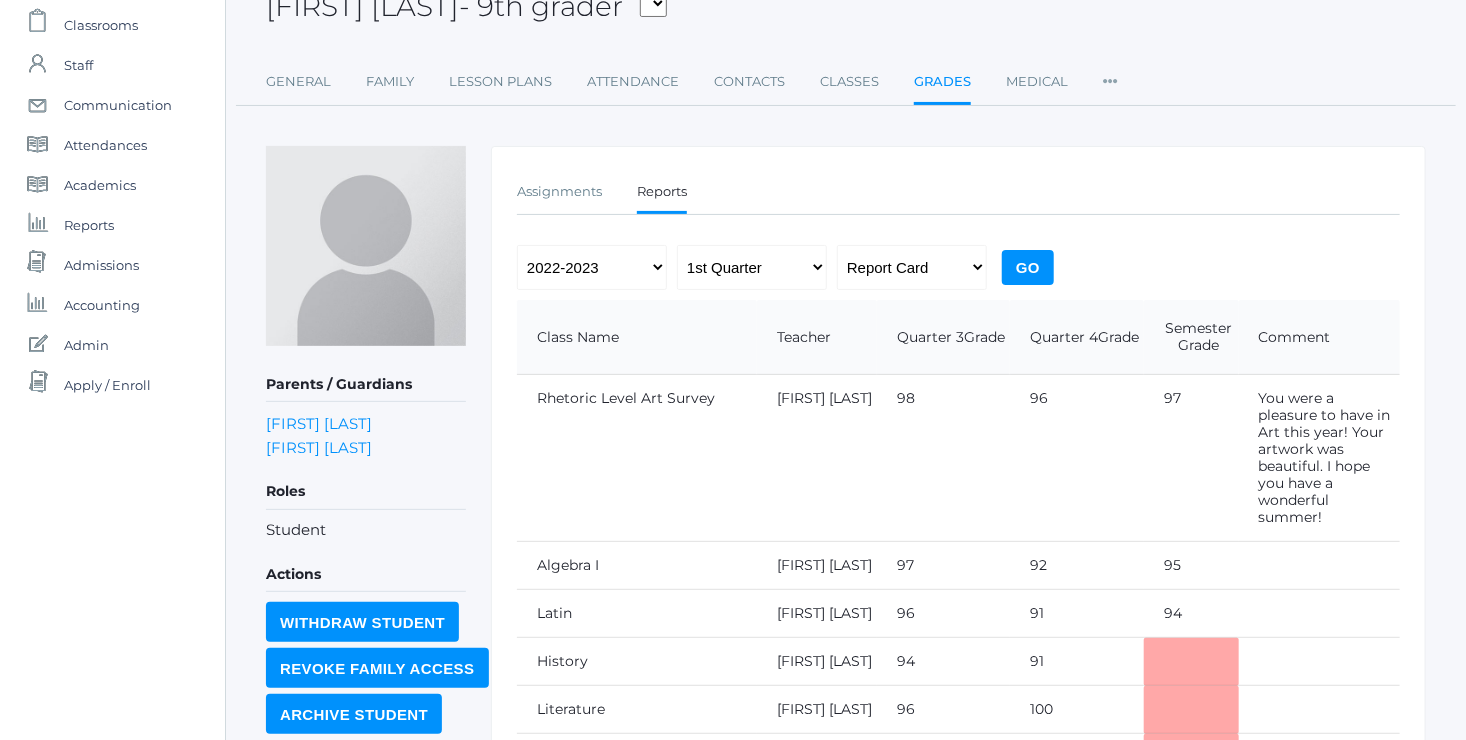 click on "Go" at bounding box center (1028, 267) 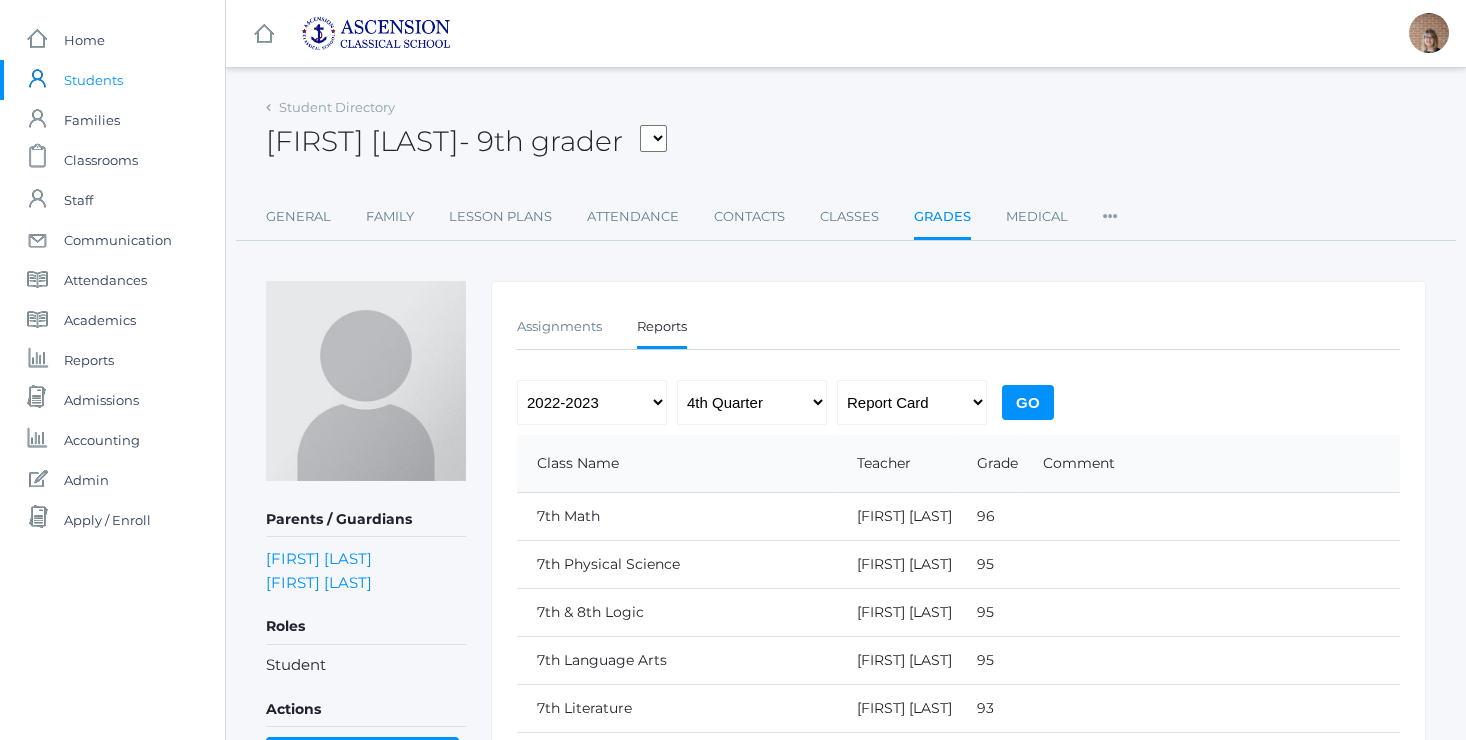 scroll, scrollTop: 0, scrollLeft: 0, axis: both 